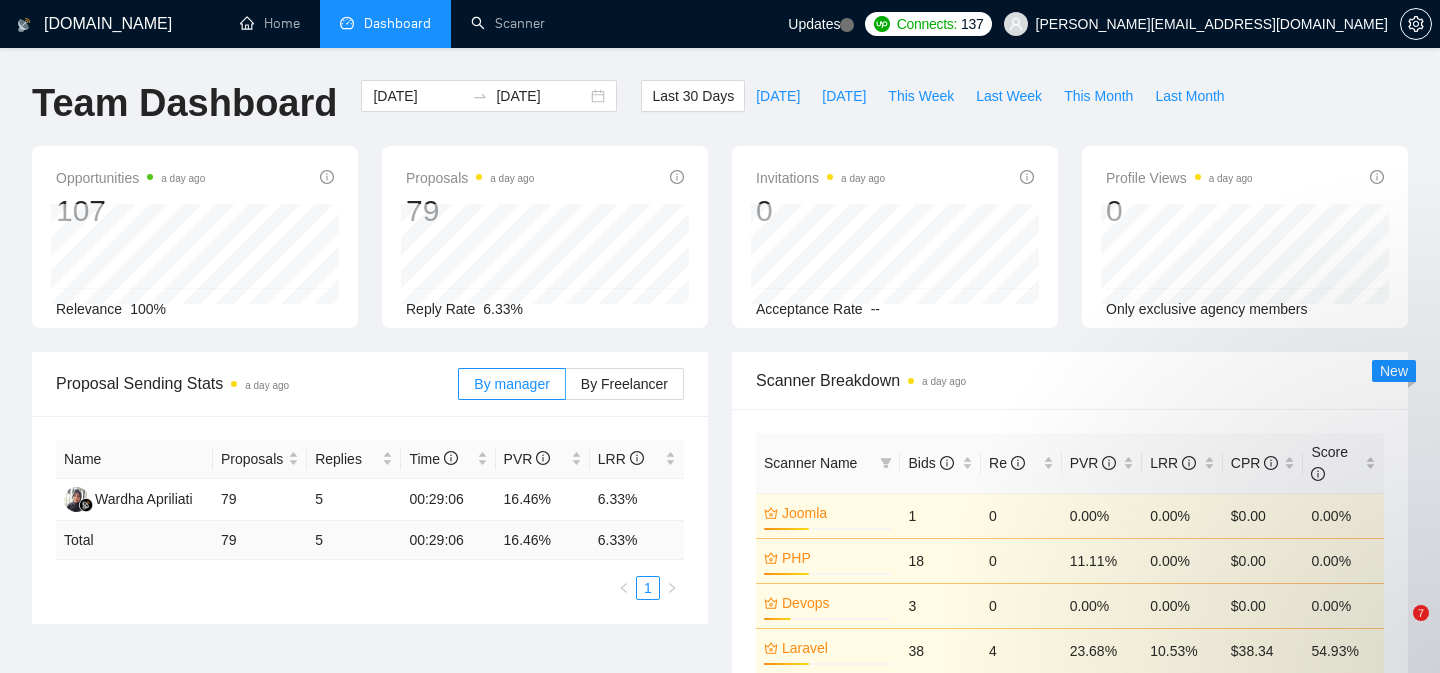 scroll, scrollTop: 769, scrollLeft: 0, axis: vertical 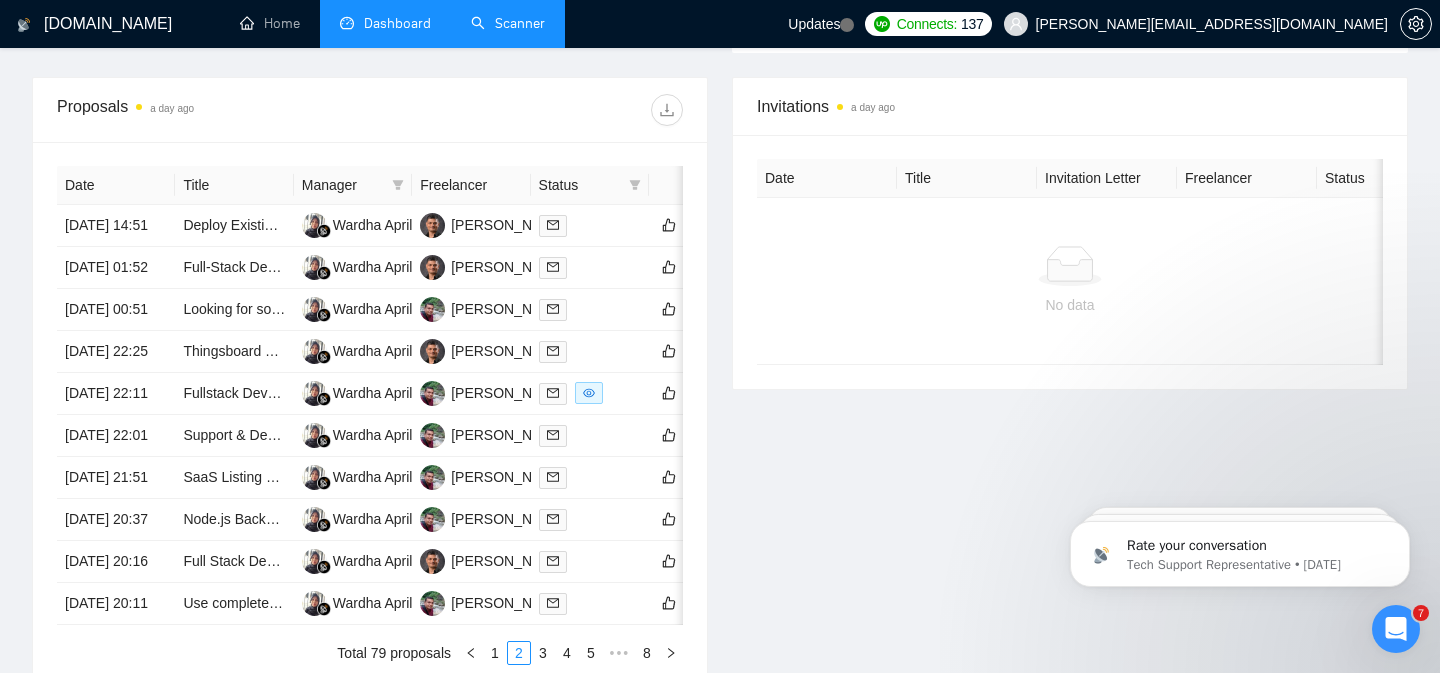 click on "Scanner" at bounding box center [508, 23] 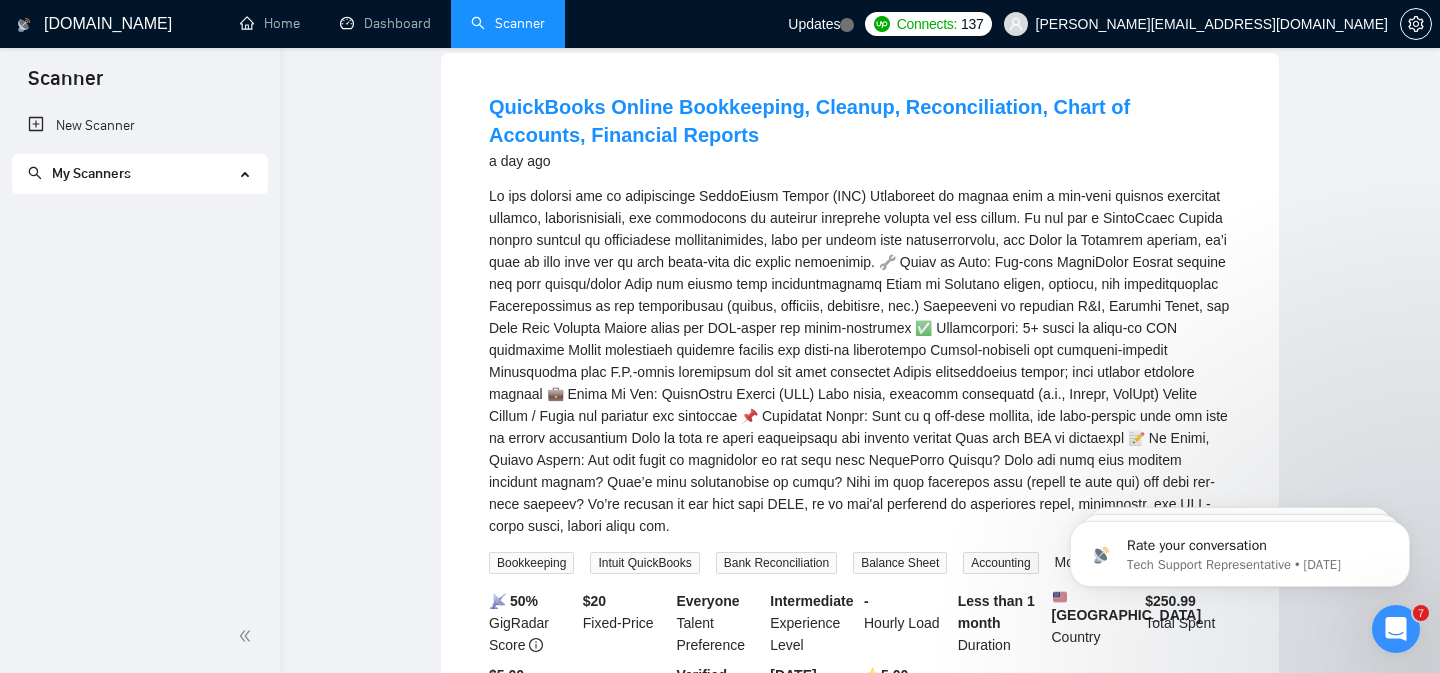 scroll, scrollTop: 0, scrollLeft: 0, axis: both 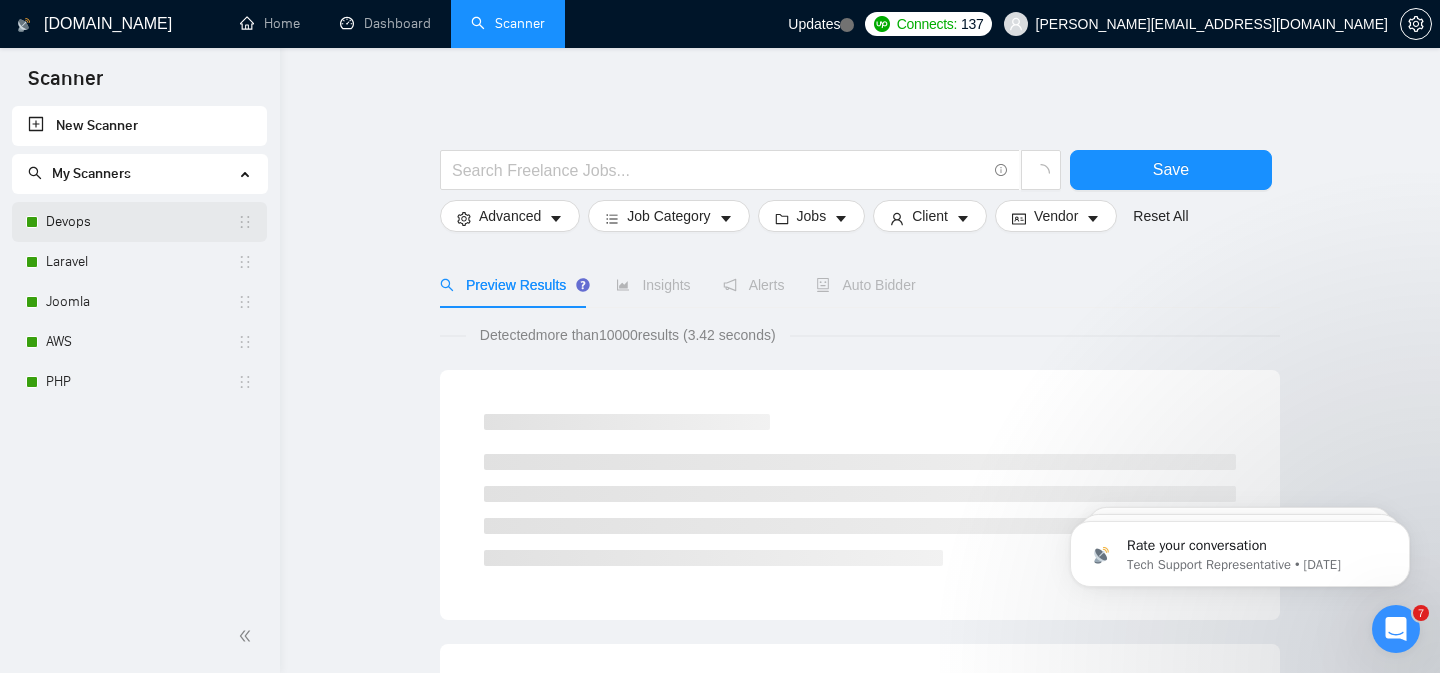 click on "Devops" at bounding box center [141, 222] 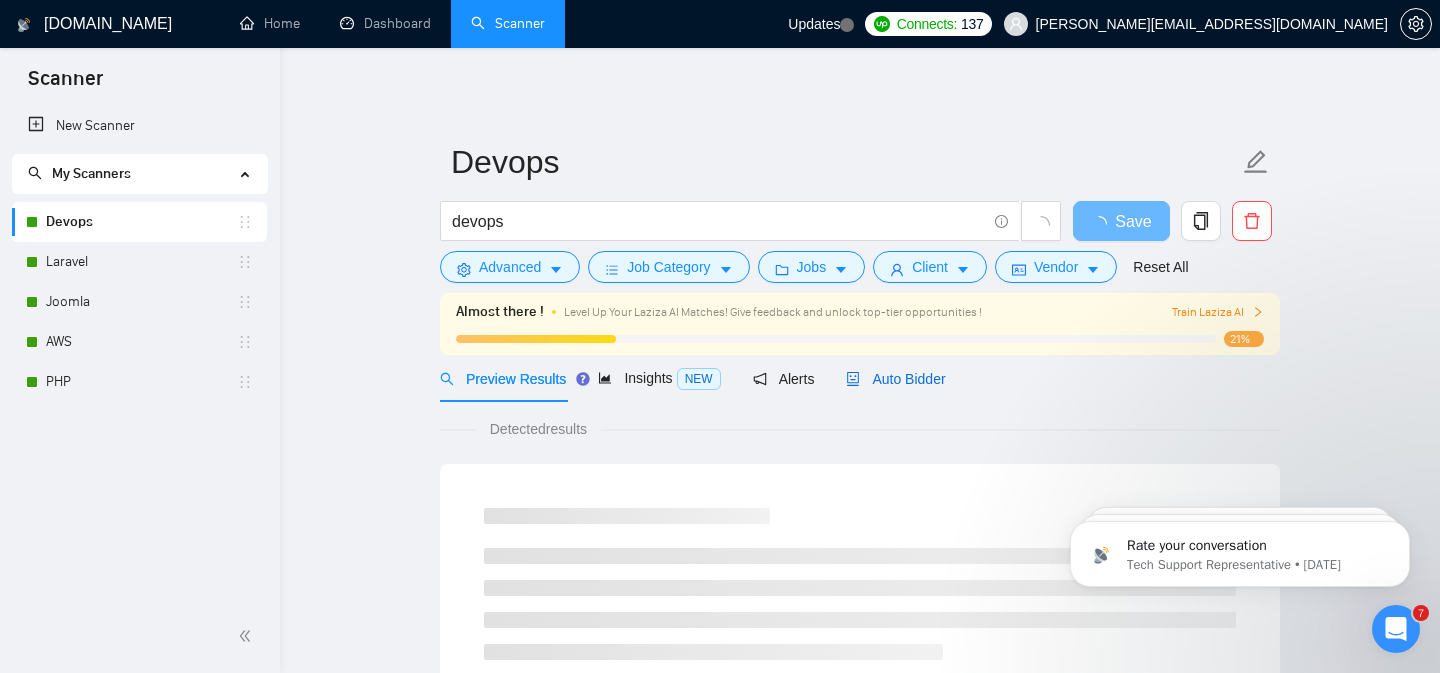 click on "Auto Bidder" at bounding box center [895, 379] 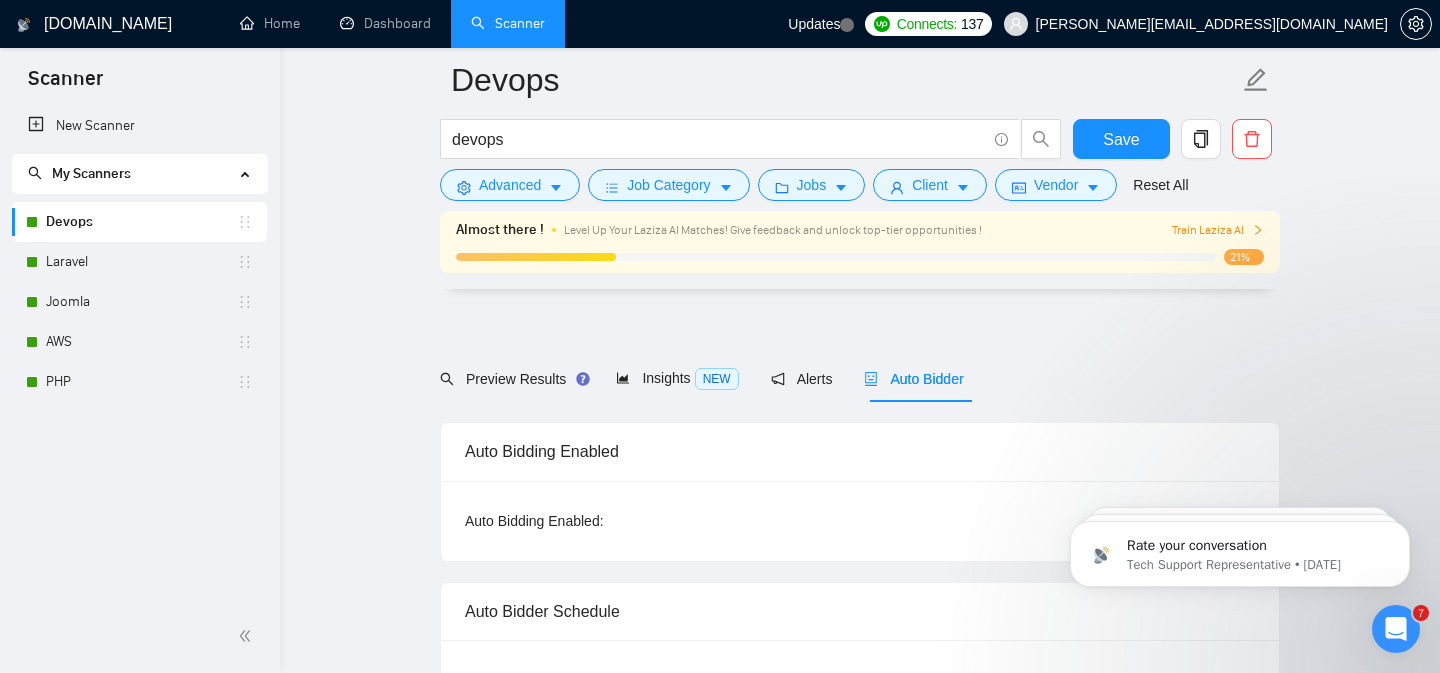 scroll, scrollTop: 166, scrollLeft: 0, axis: vertical 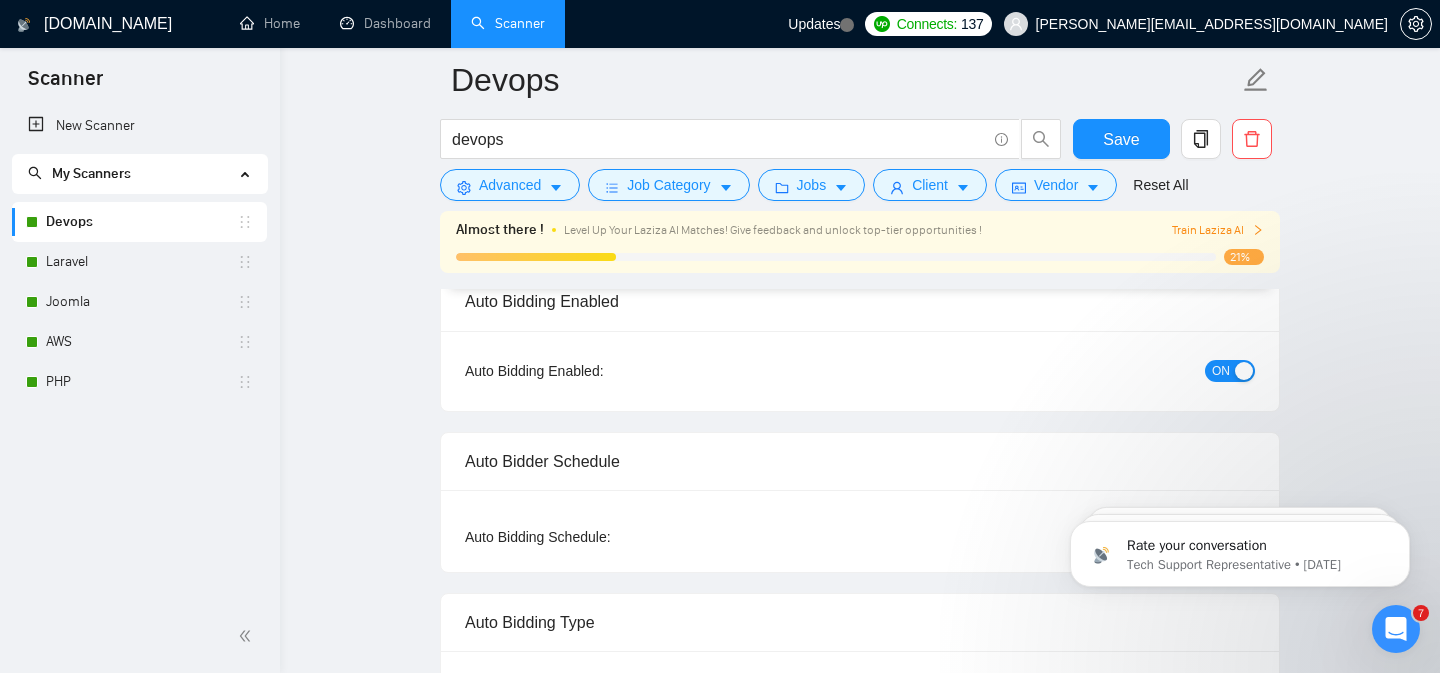 click on "ON" at bounding box center [1221, 371] 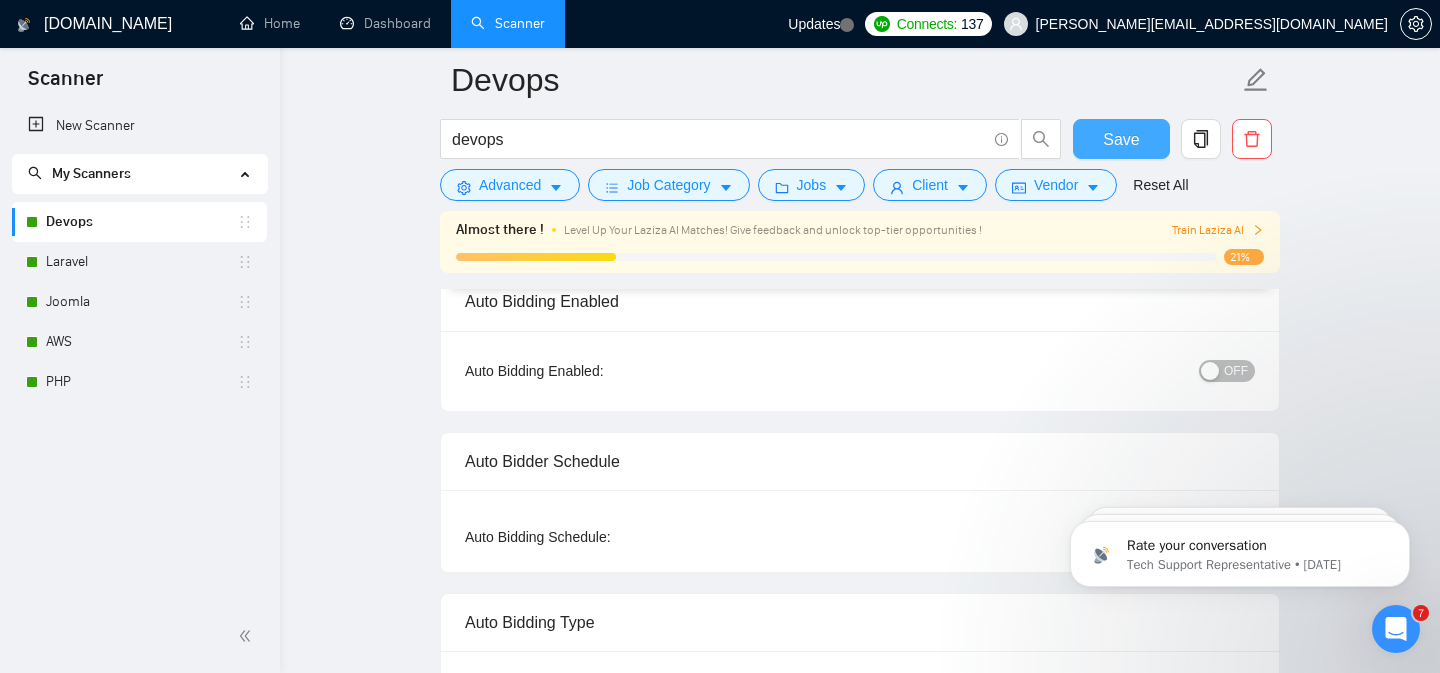 click on "Save" at bounding box center (1121, 139) 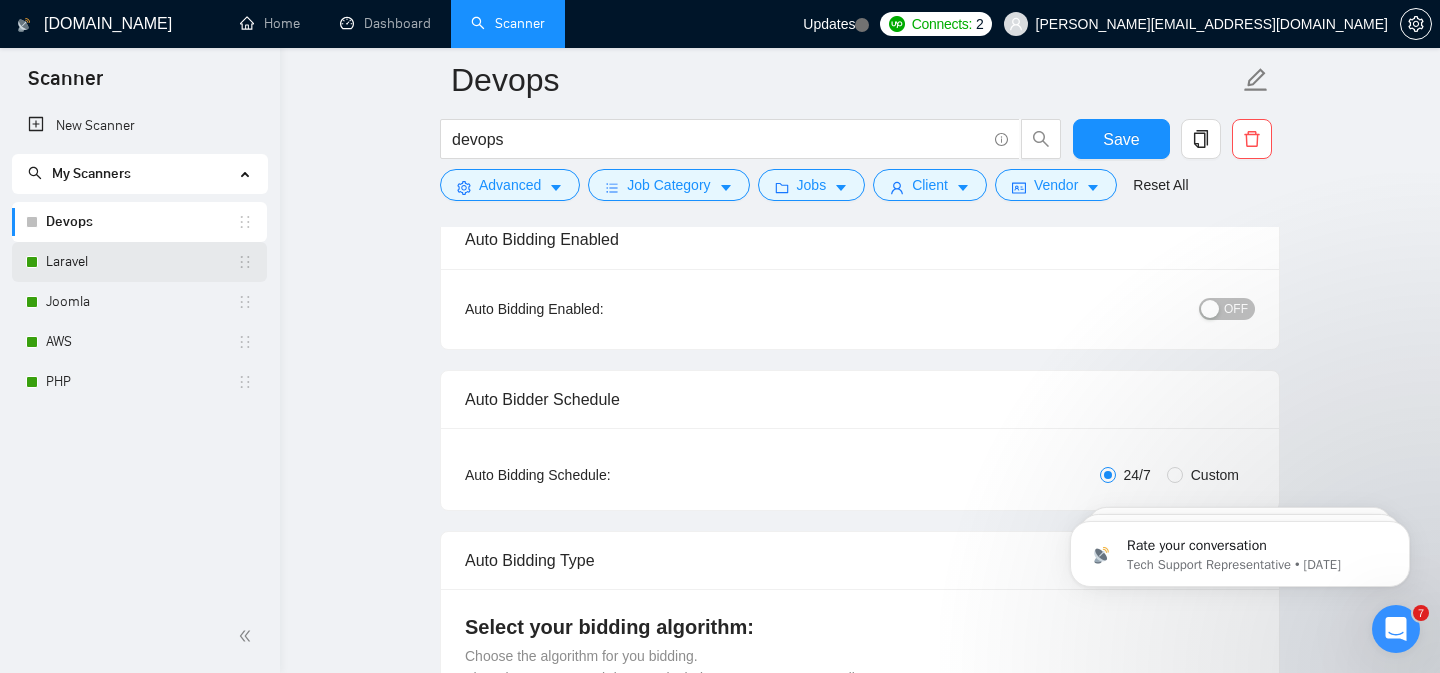 click on "Laravel" at bounding box center (141, 262) 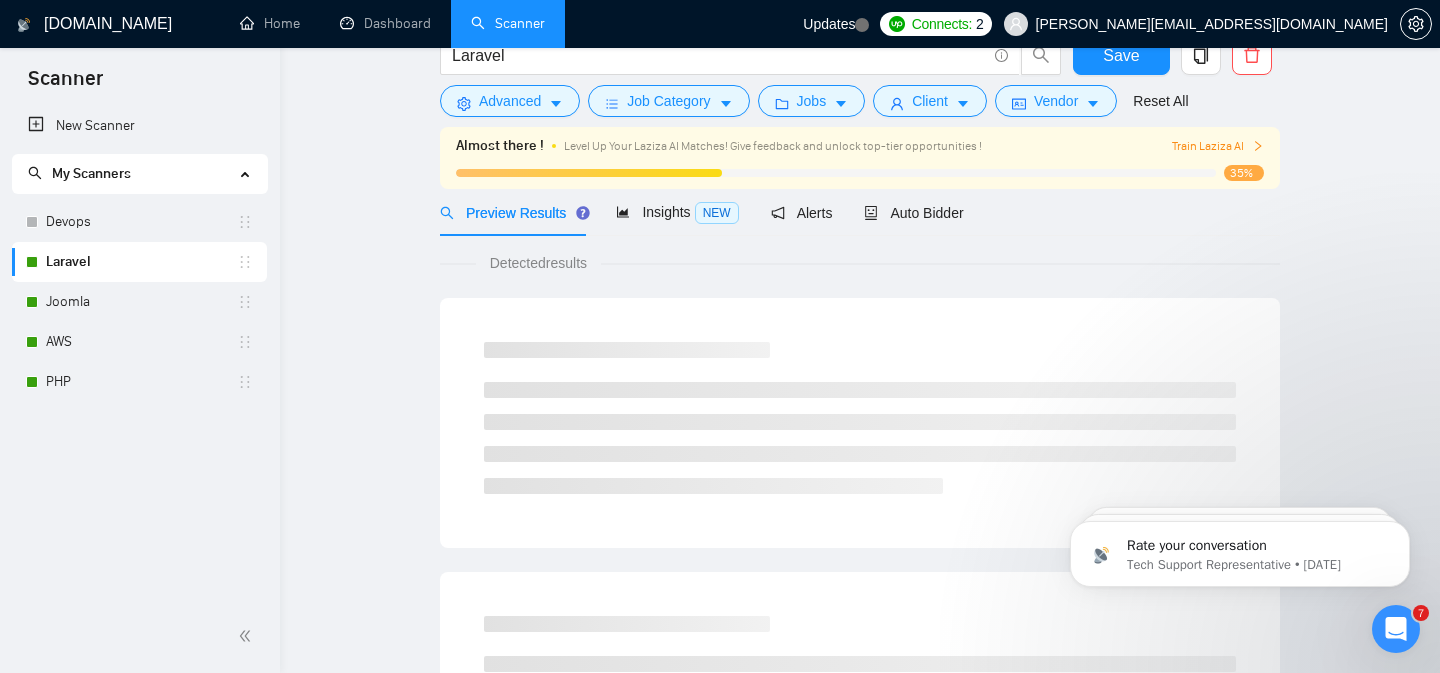 scroll, scrollTop: 57, scrollLeft: 0, axis: vertical 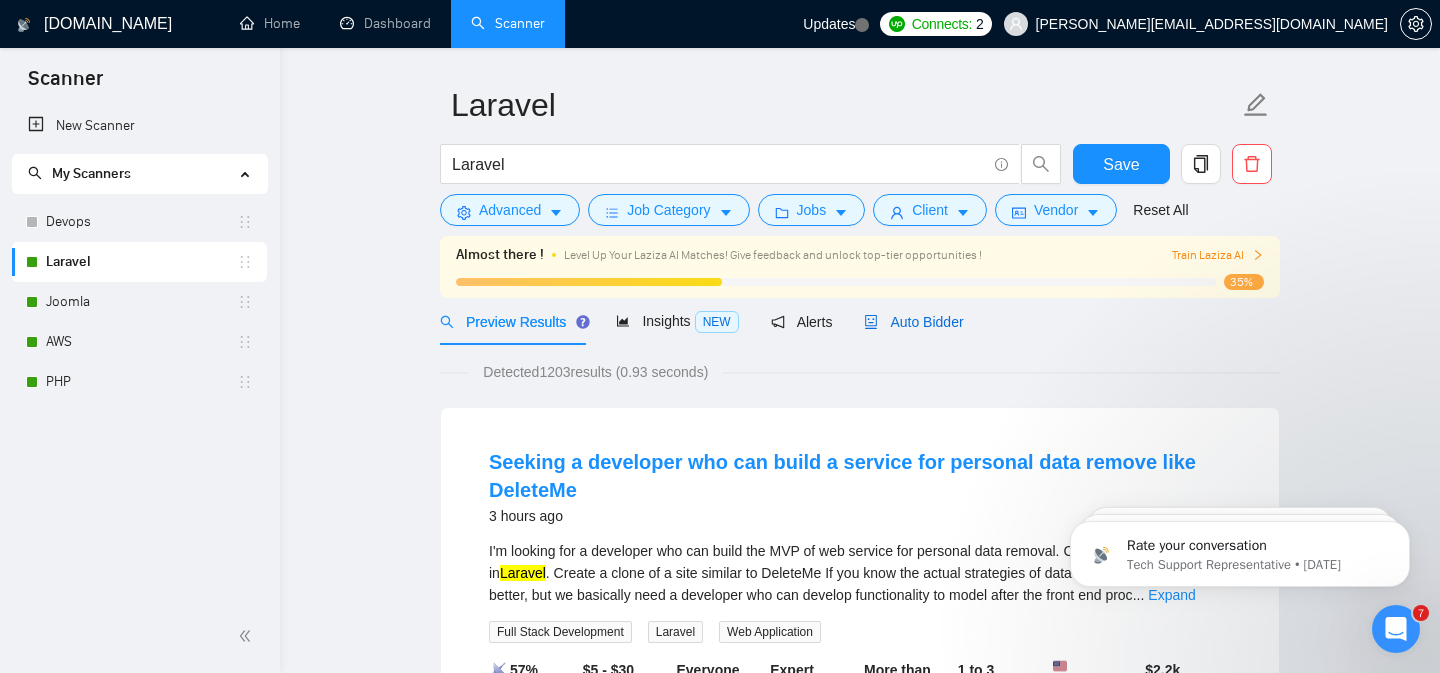 click on "Auto Bidder" at bounding box center [913, 322] 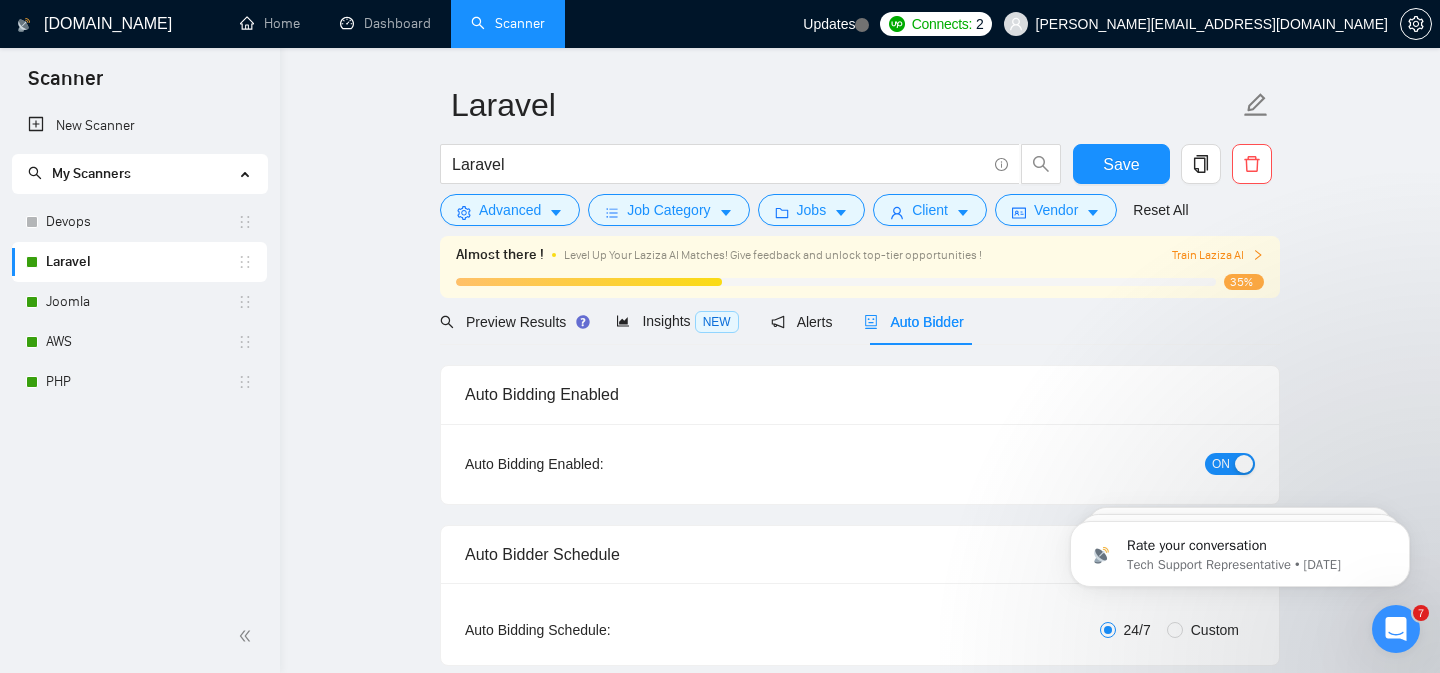 type 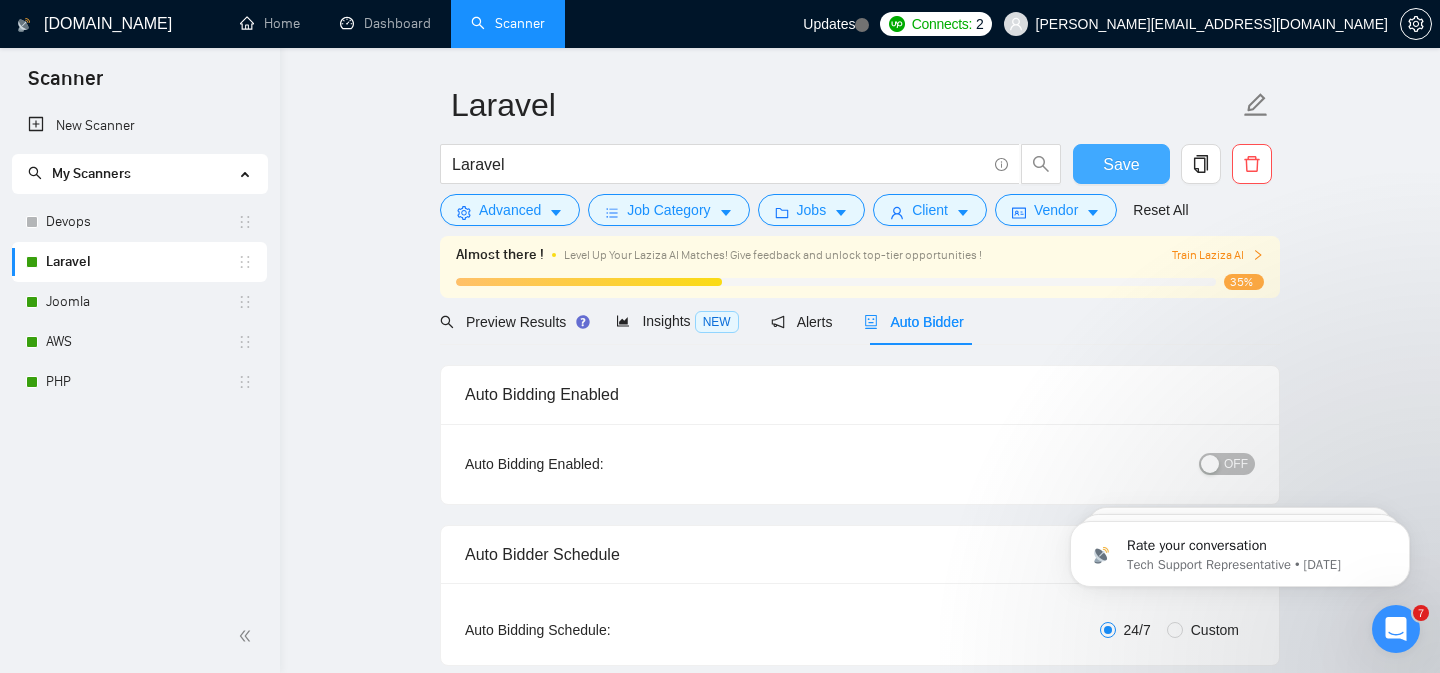 click on "Save" at bounding box center (1121, 164) 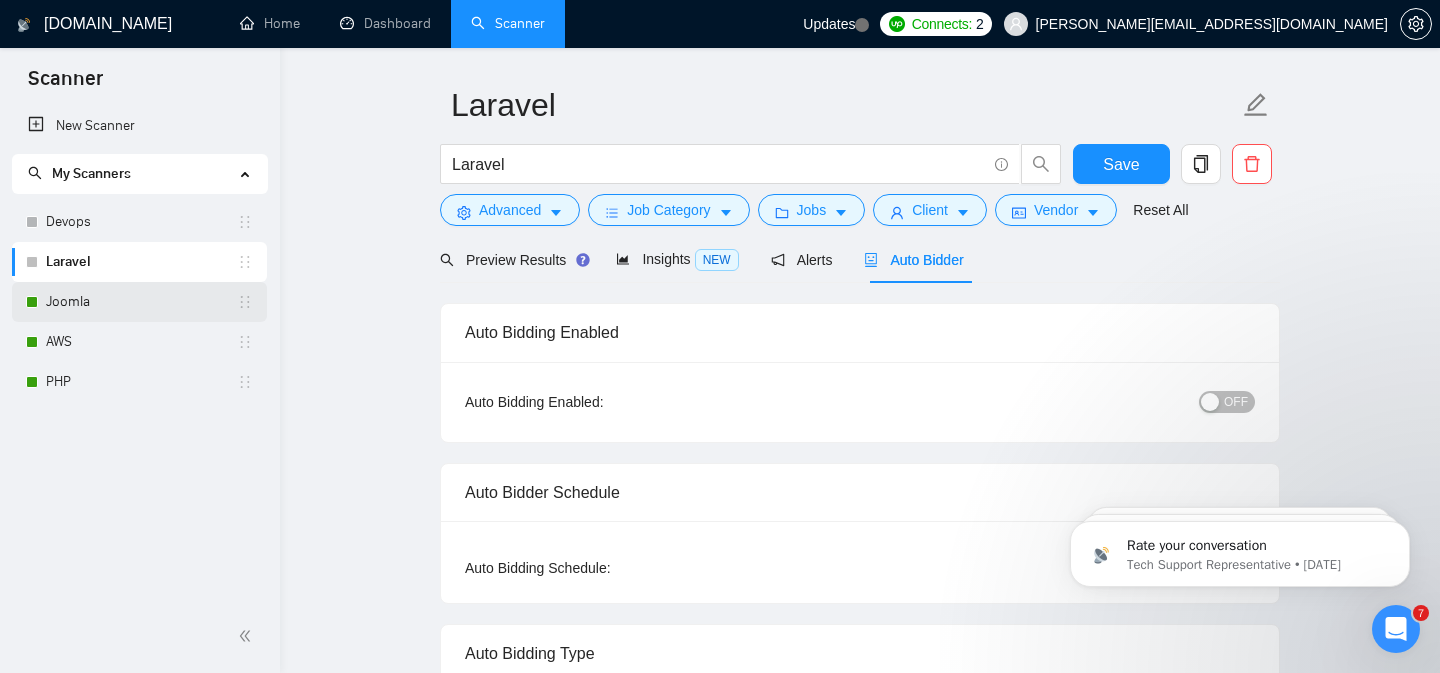 click on "Joomla" at bounding box center (141, 302) 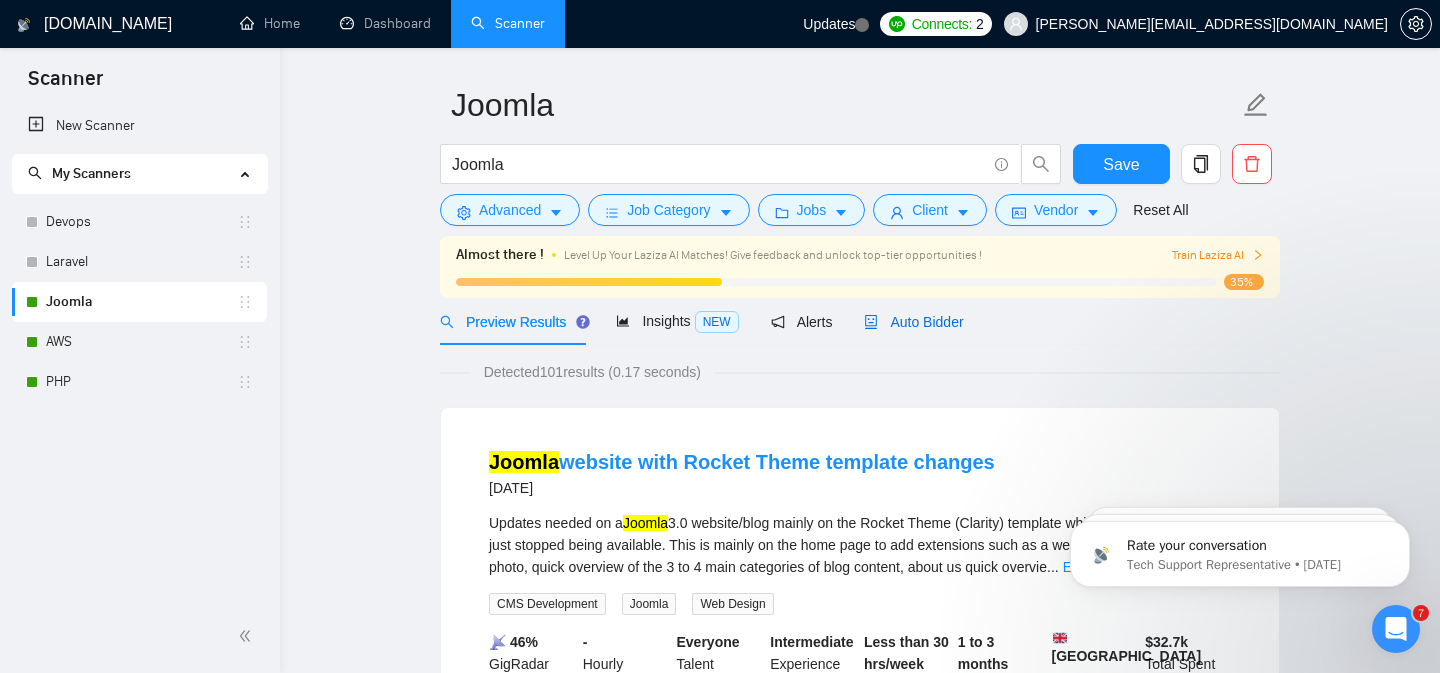 click on "Auto Bidder" at bounding box center (913, 322) 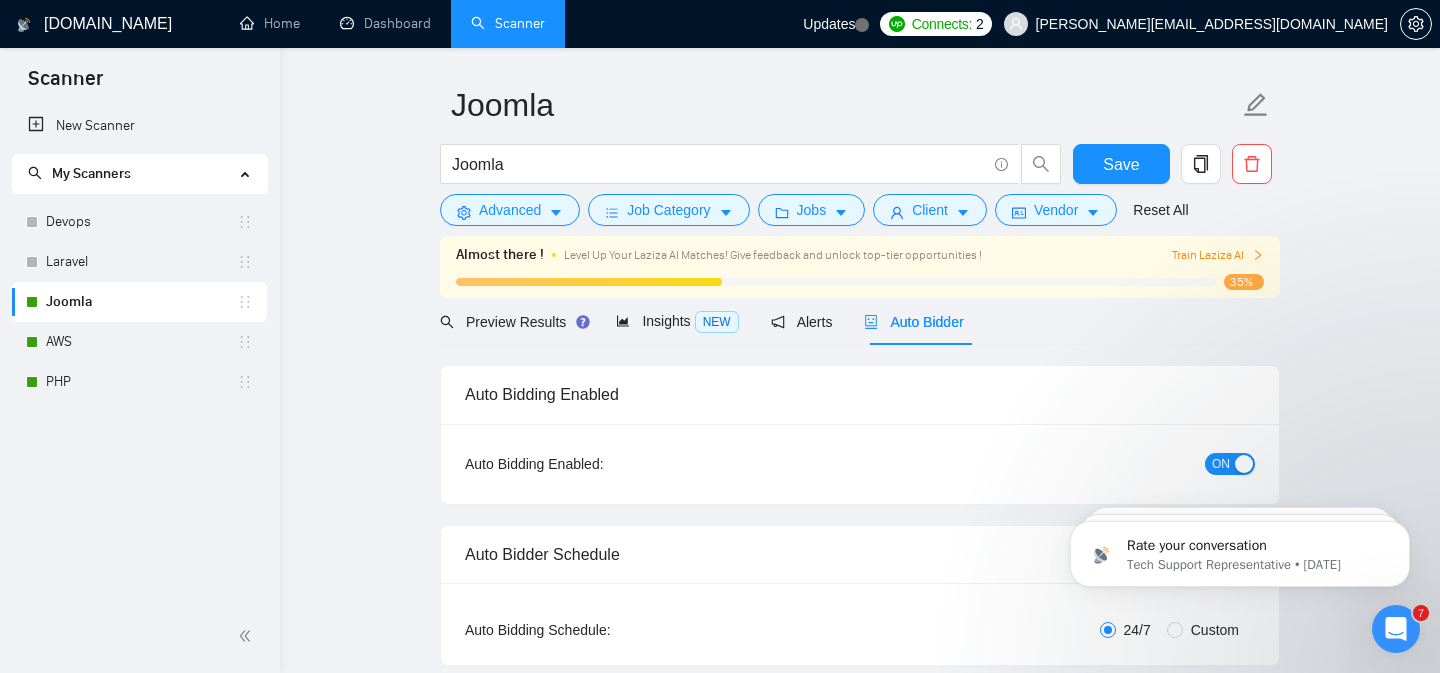 type 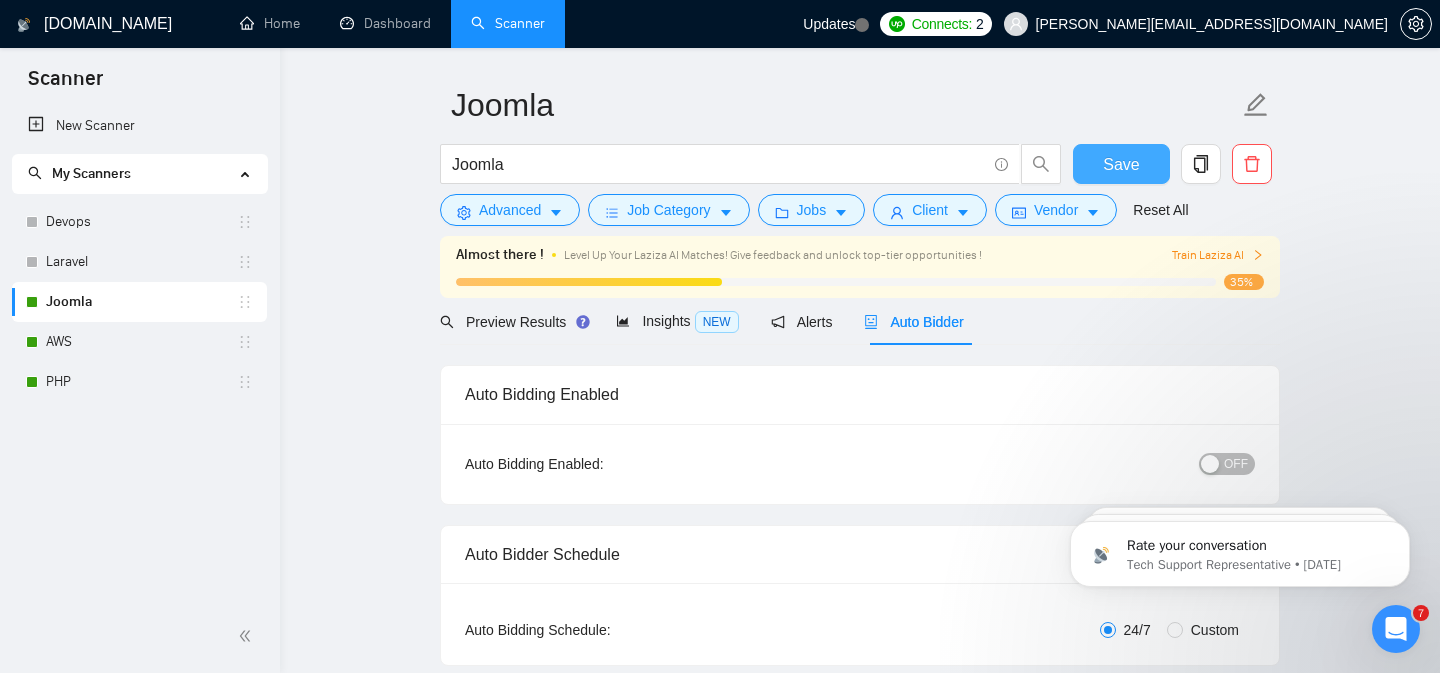 click on "Save" at bounding box center (1121, 164) 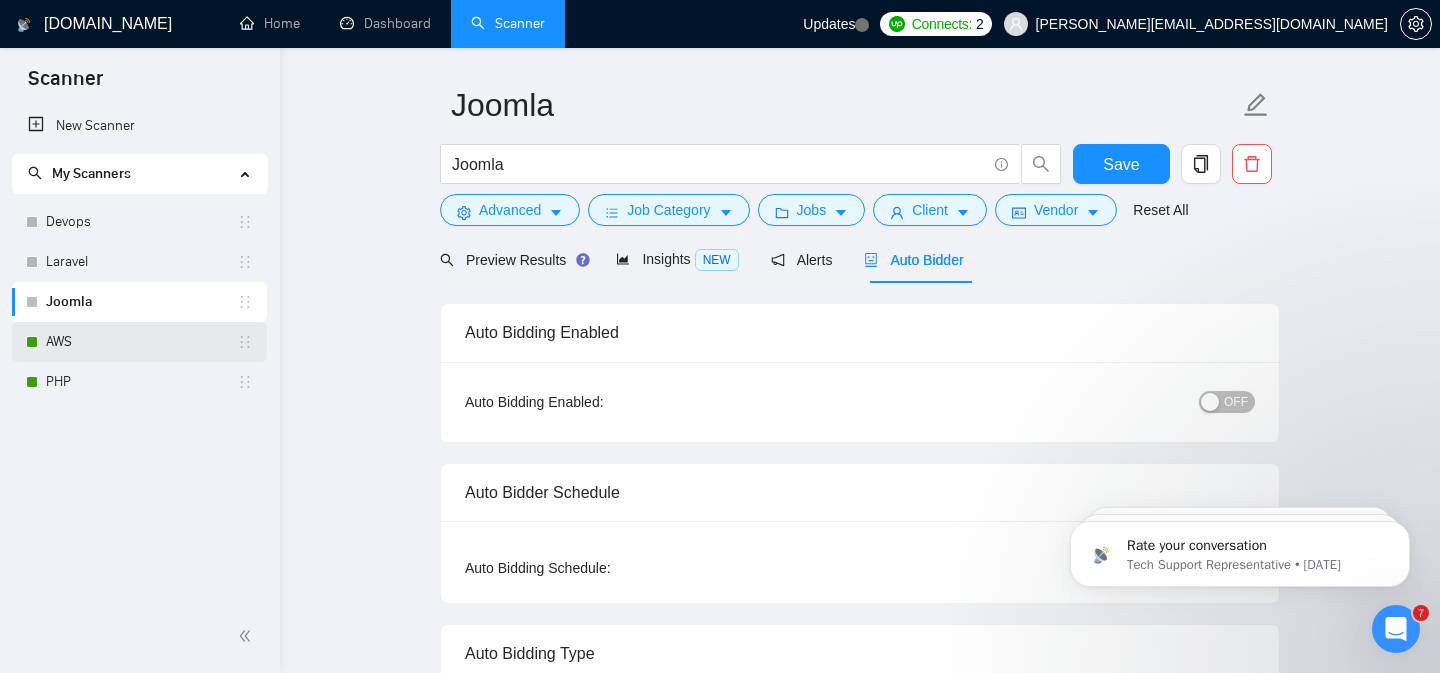 click on "AWS" at bounding box center (141, 342) 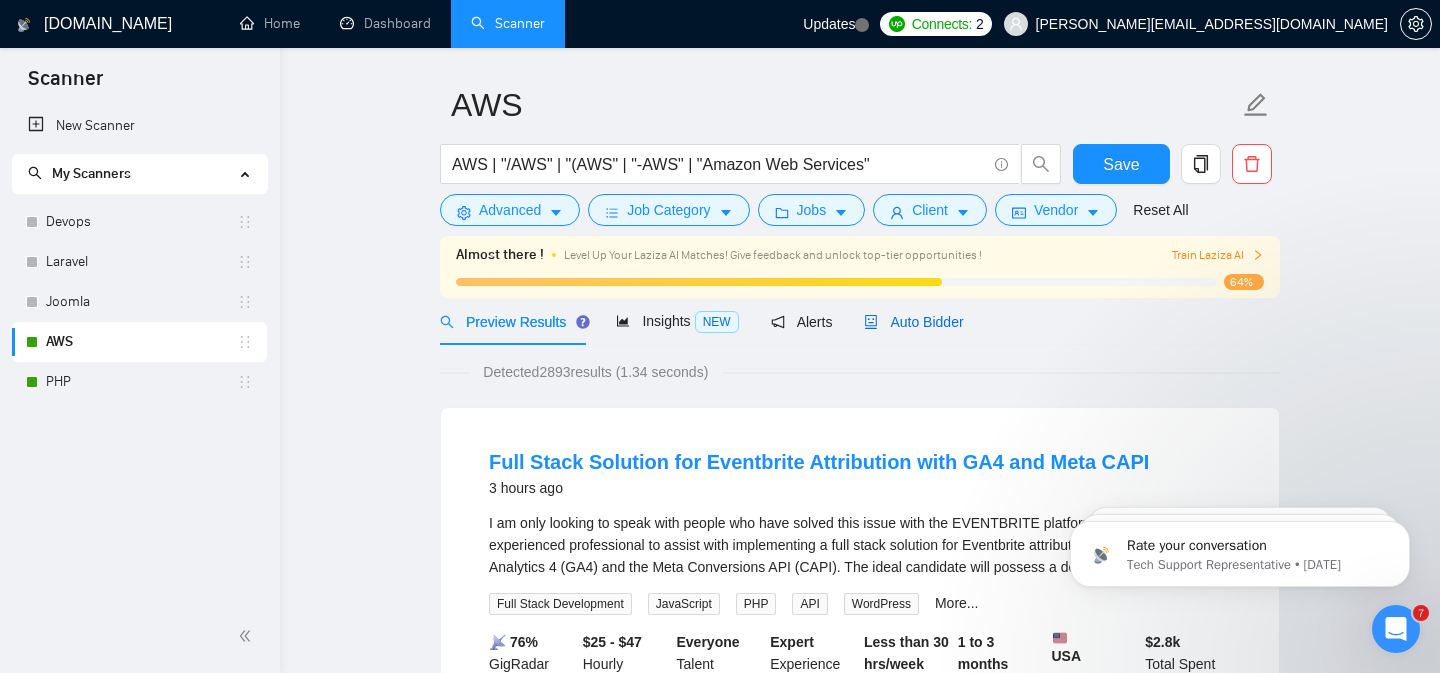 click on "Auto Bidder" at bounding box center [913, 322] 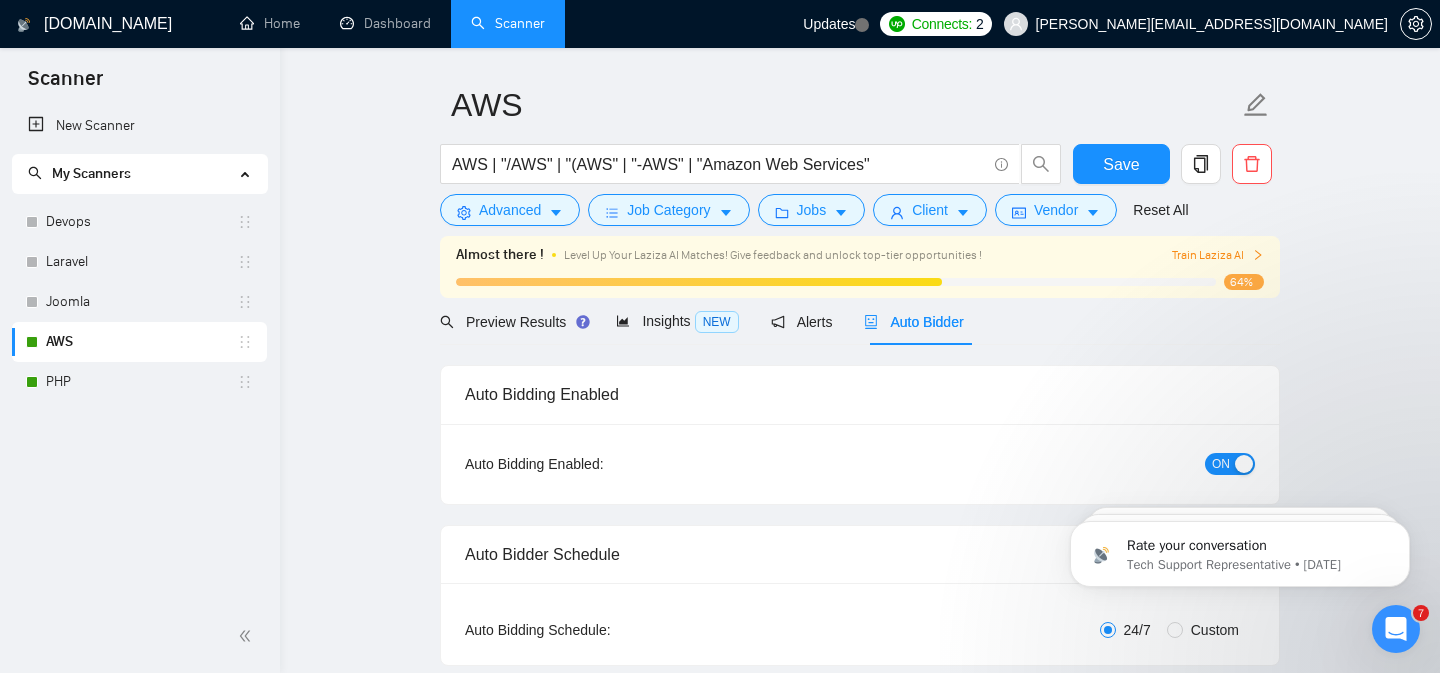 type 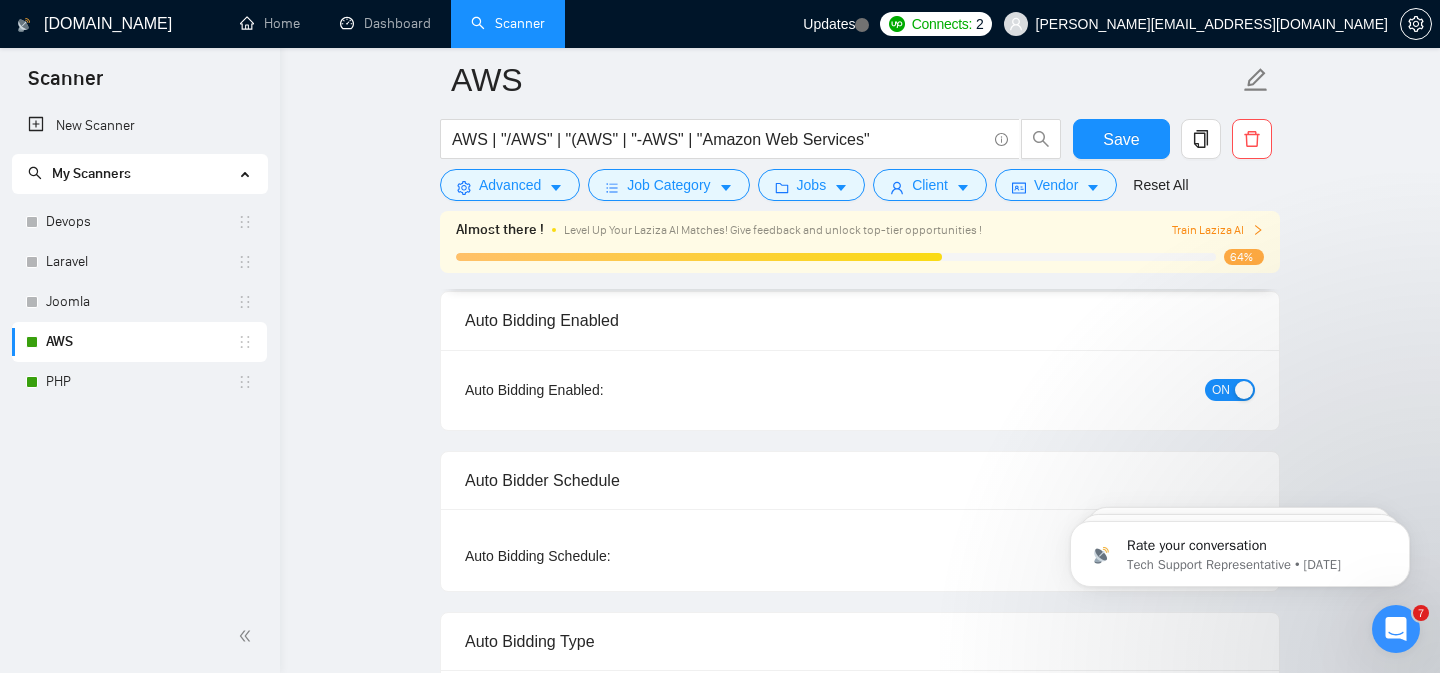 scroll, scrollTop: 156, scrollLeft: 0, axis: vertical 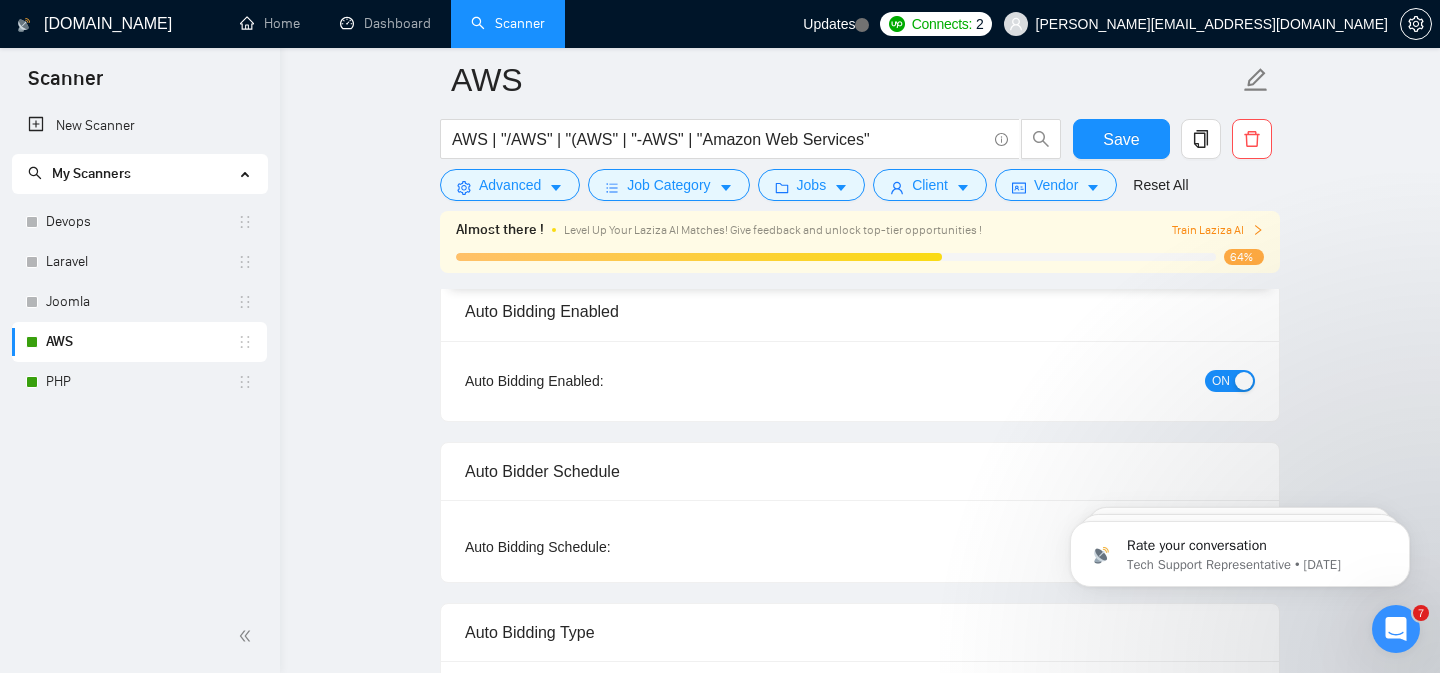 click on "ON" at bounding box center (1230, 381) 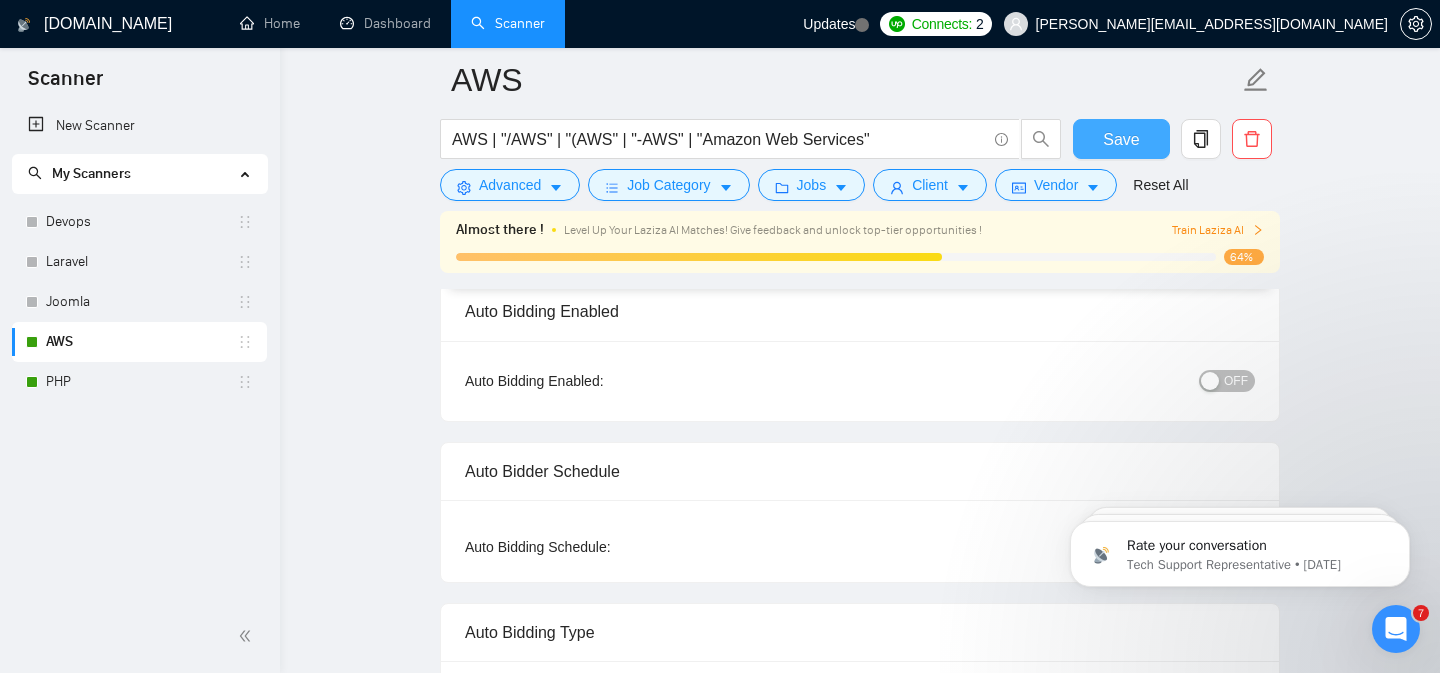 click on "Save" at bounding box center (1121, 139) 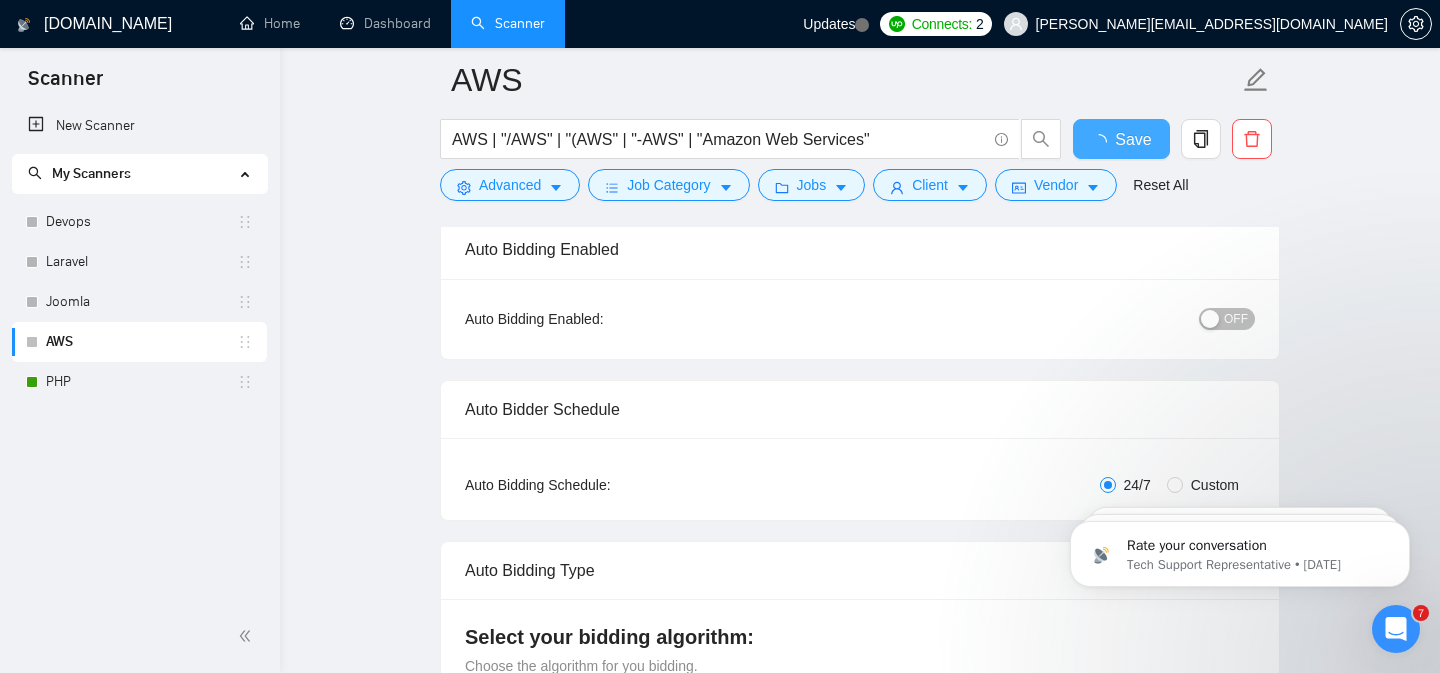type 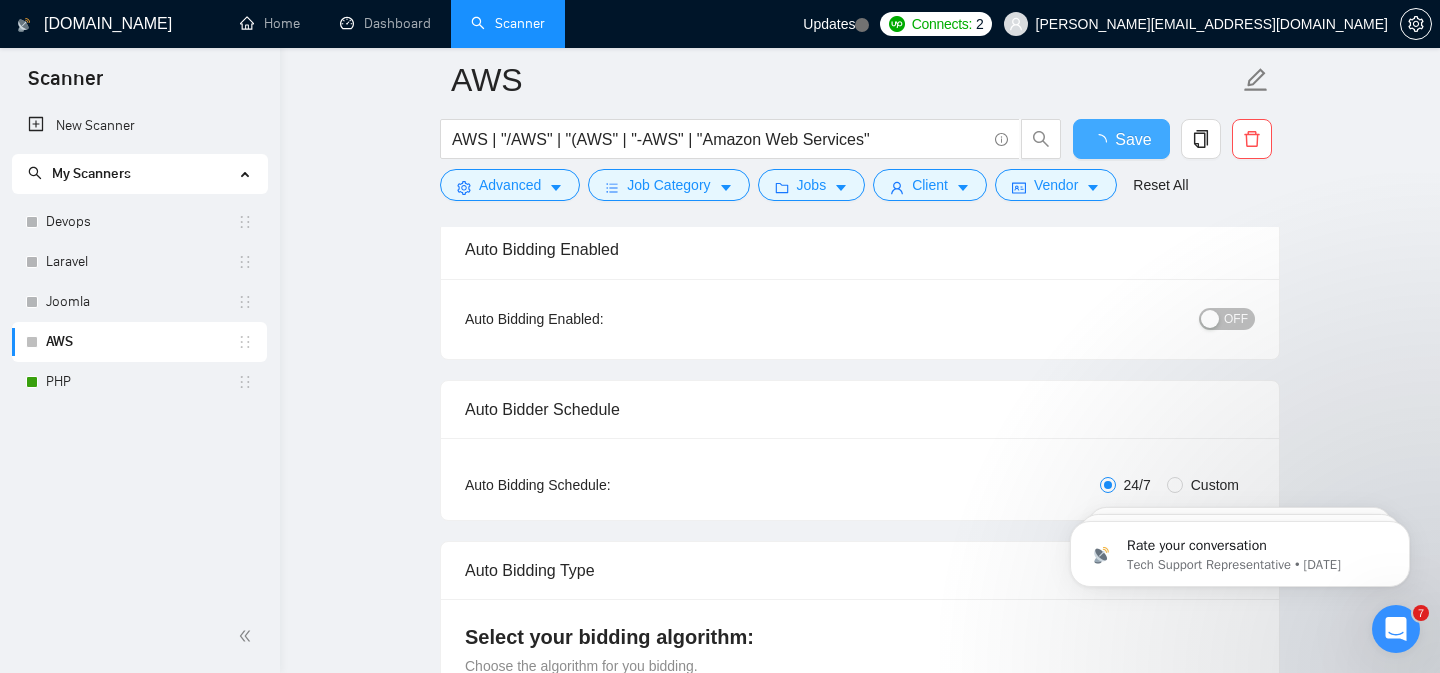 checkbox on "true" 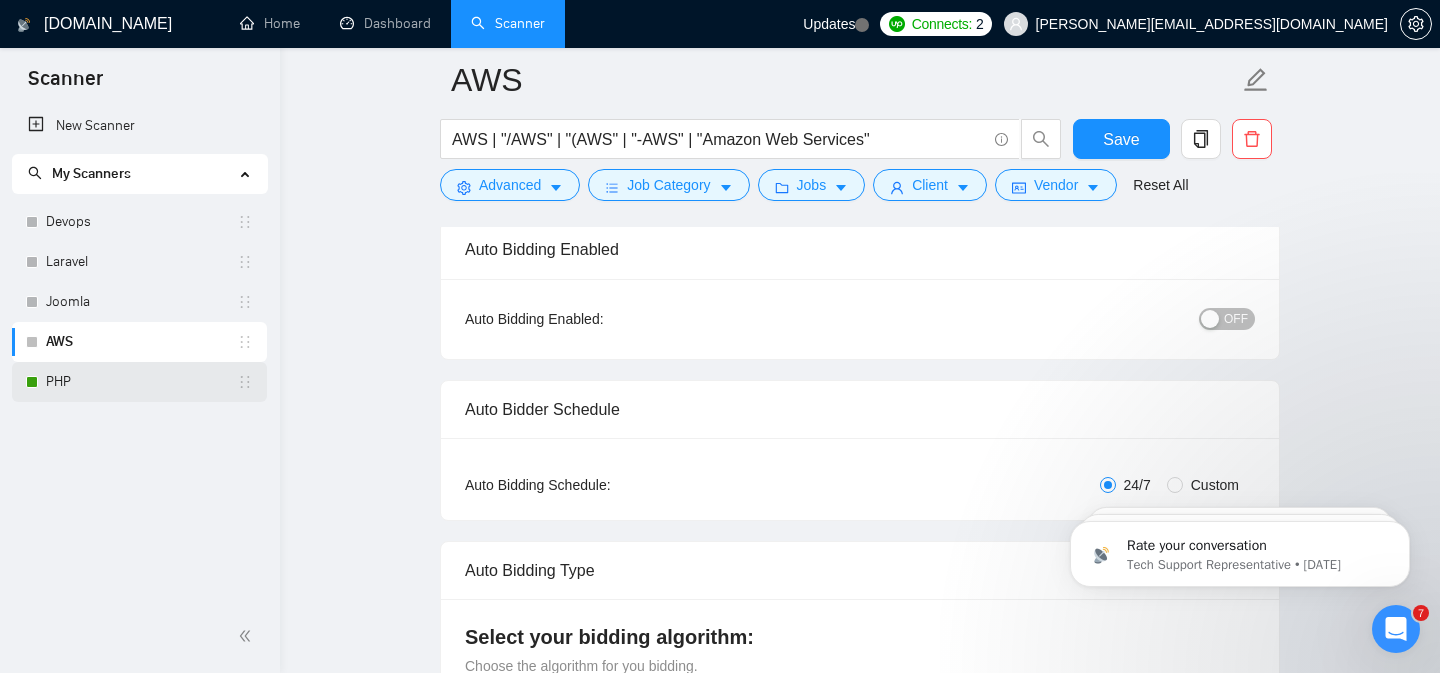 click on "PHP" at bounding box center [141, 382] 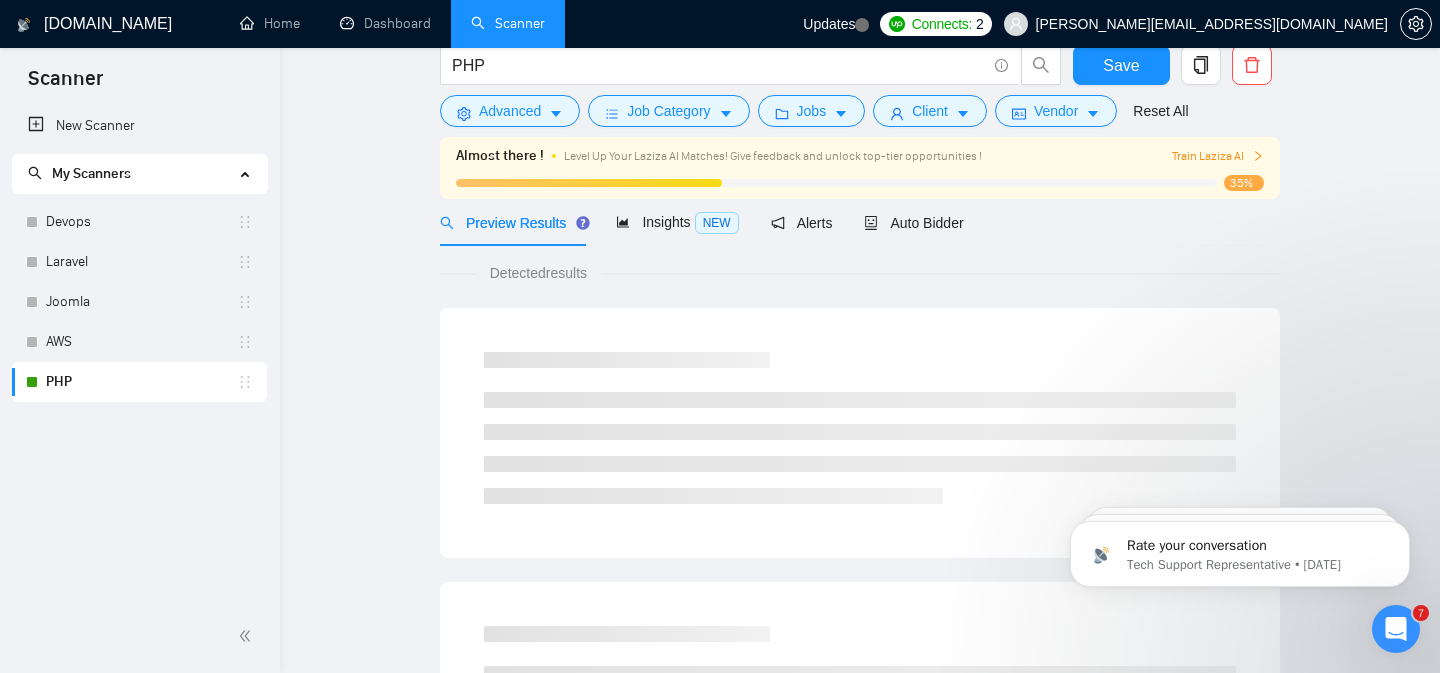 scroll, scrollTop: 57, scrollLeft: 0, axis: vertical 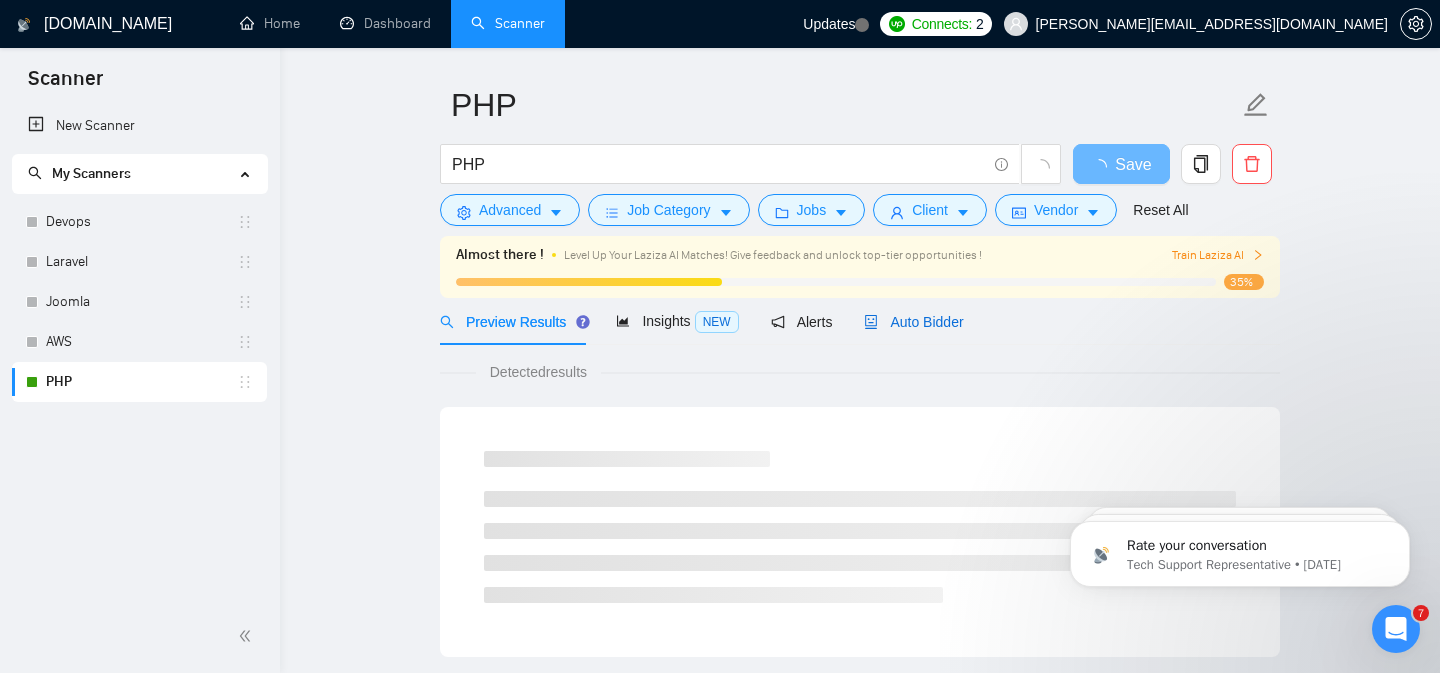 click on "Auto Bidder" at bounding box center (913, 322) 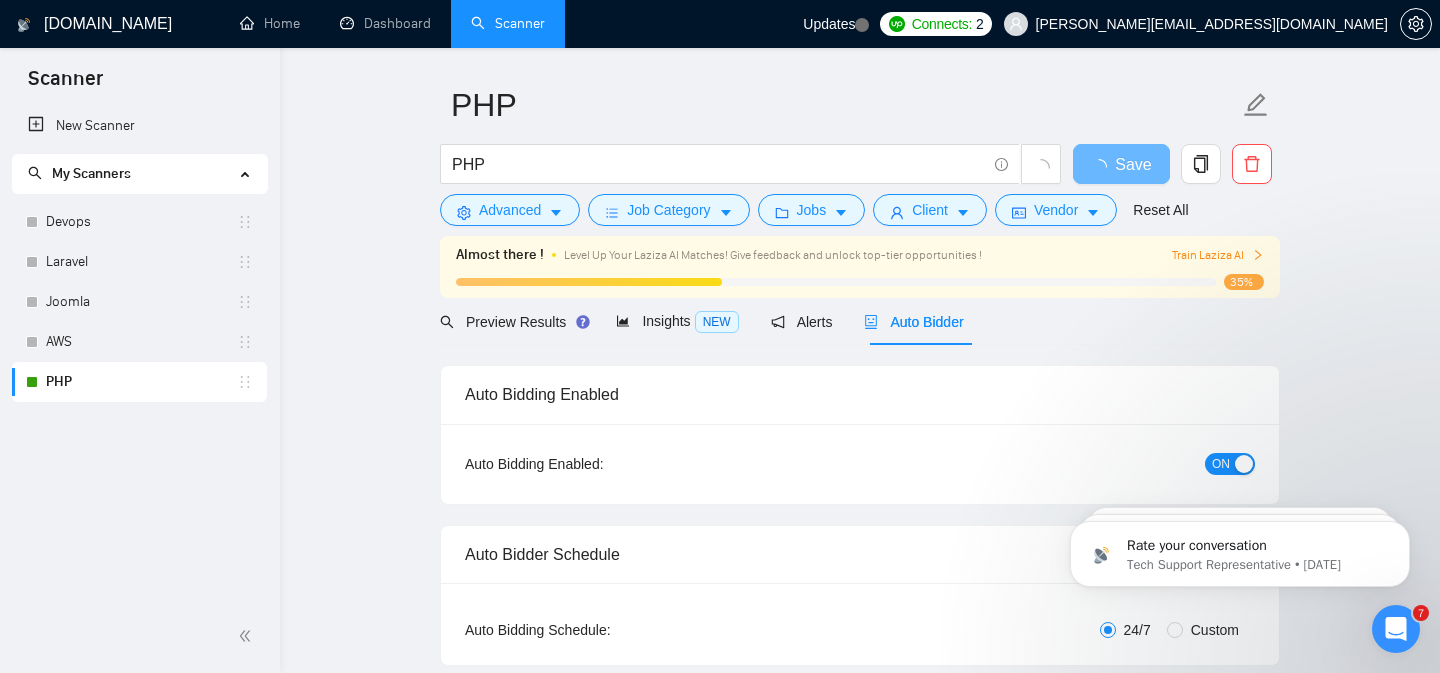 type 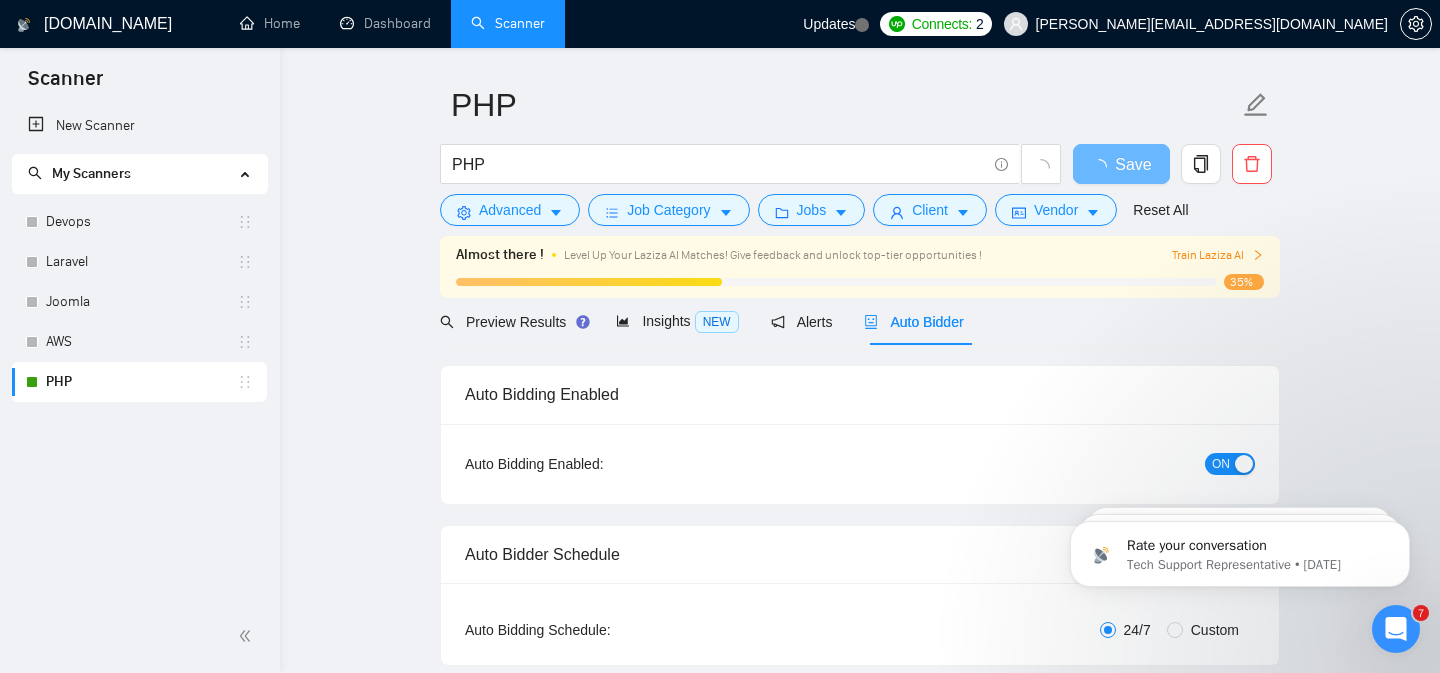 checkbox on "true" 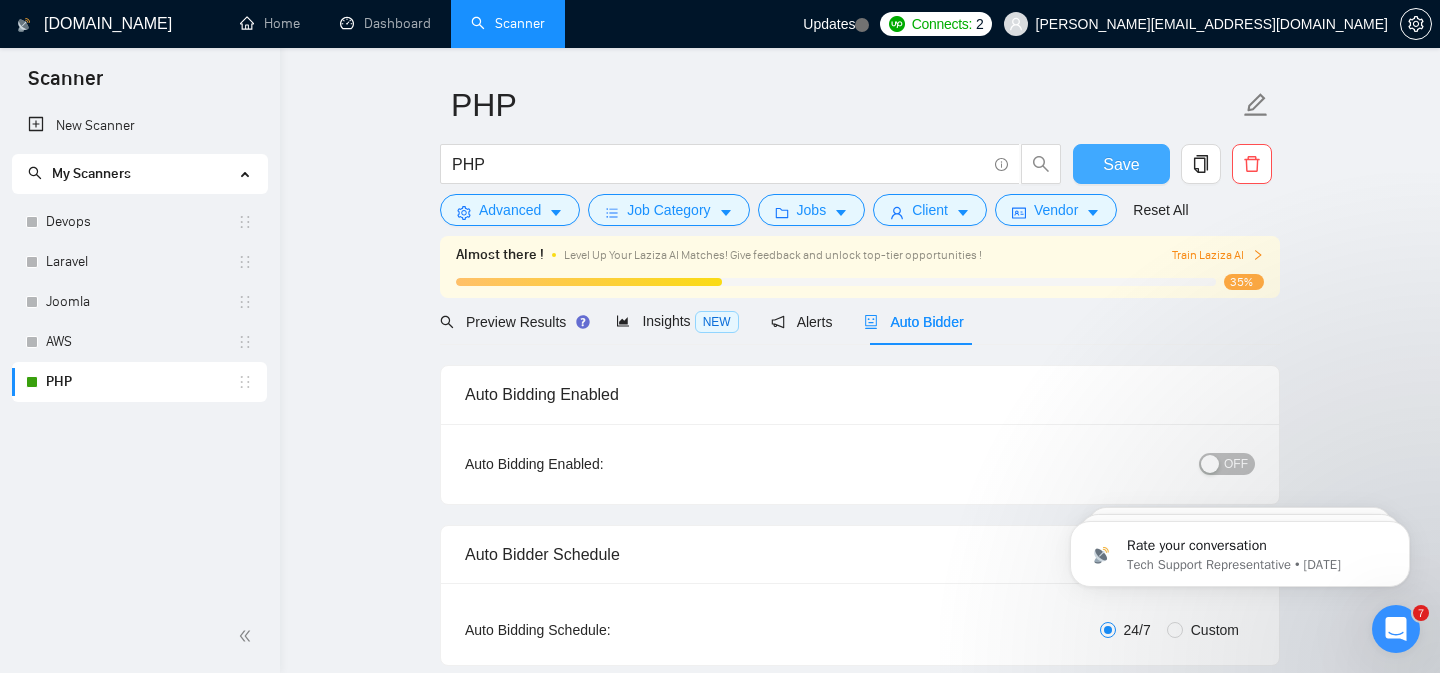 click on "Save" at bounding box center [1121, 164] 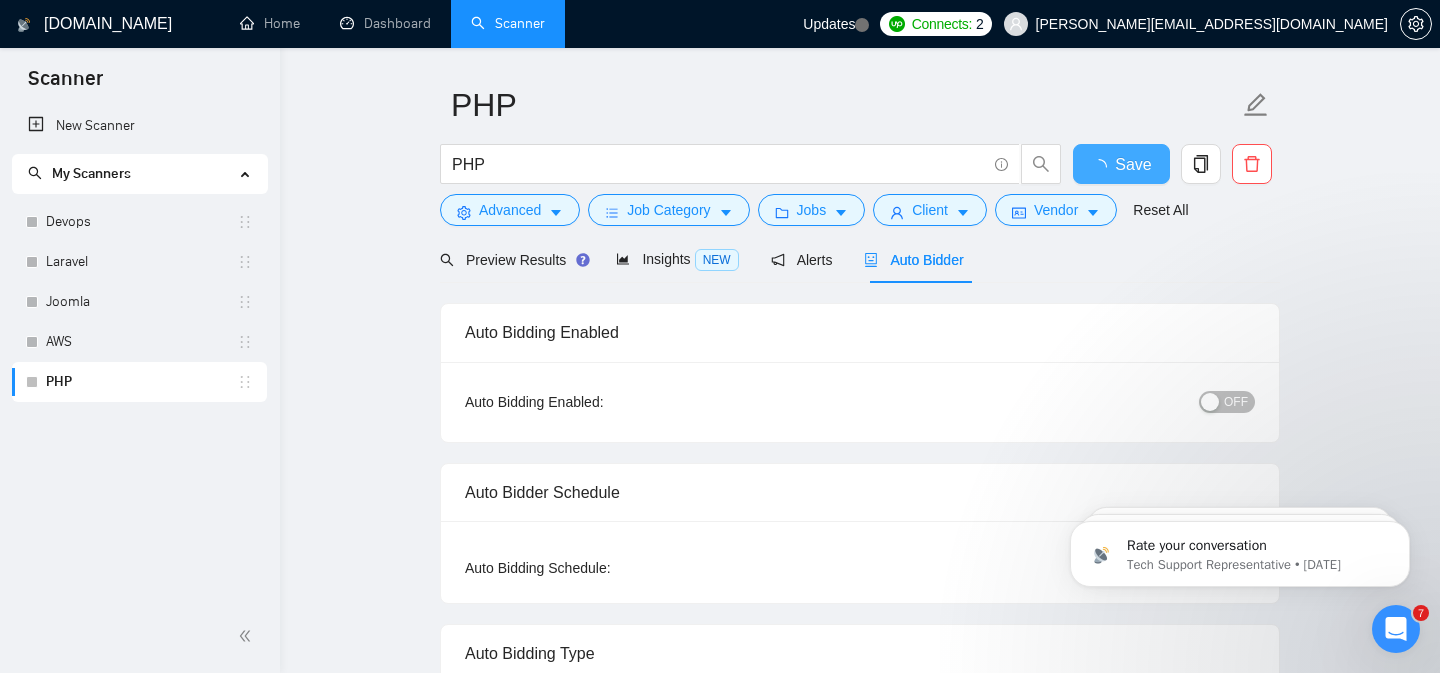 type 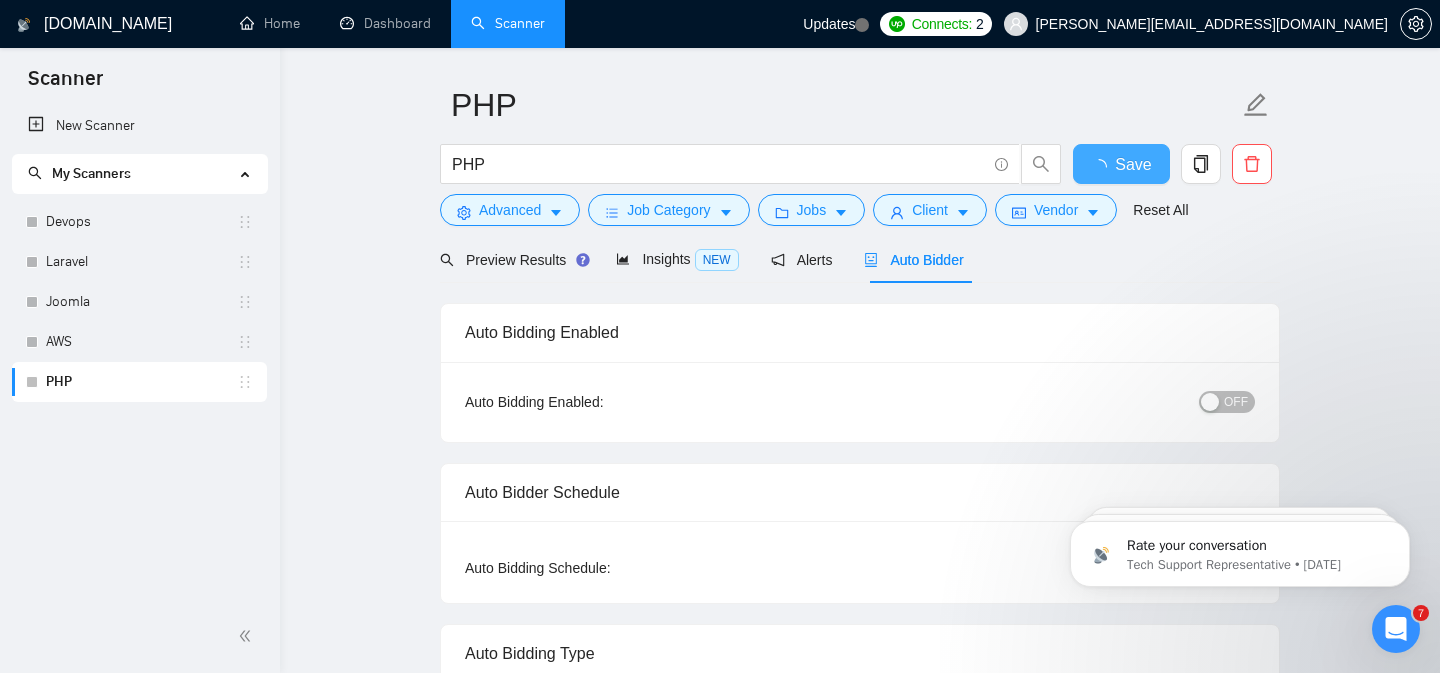 checkbox on "true" 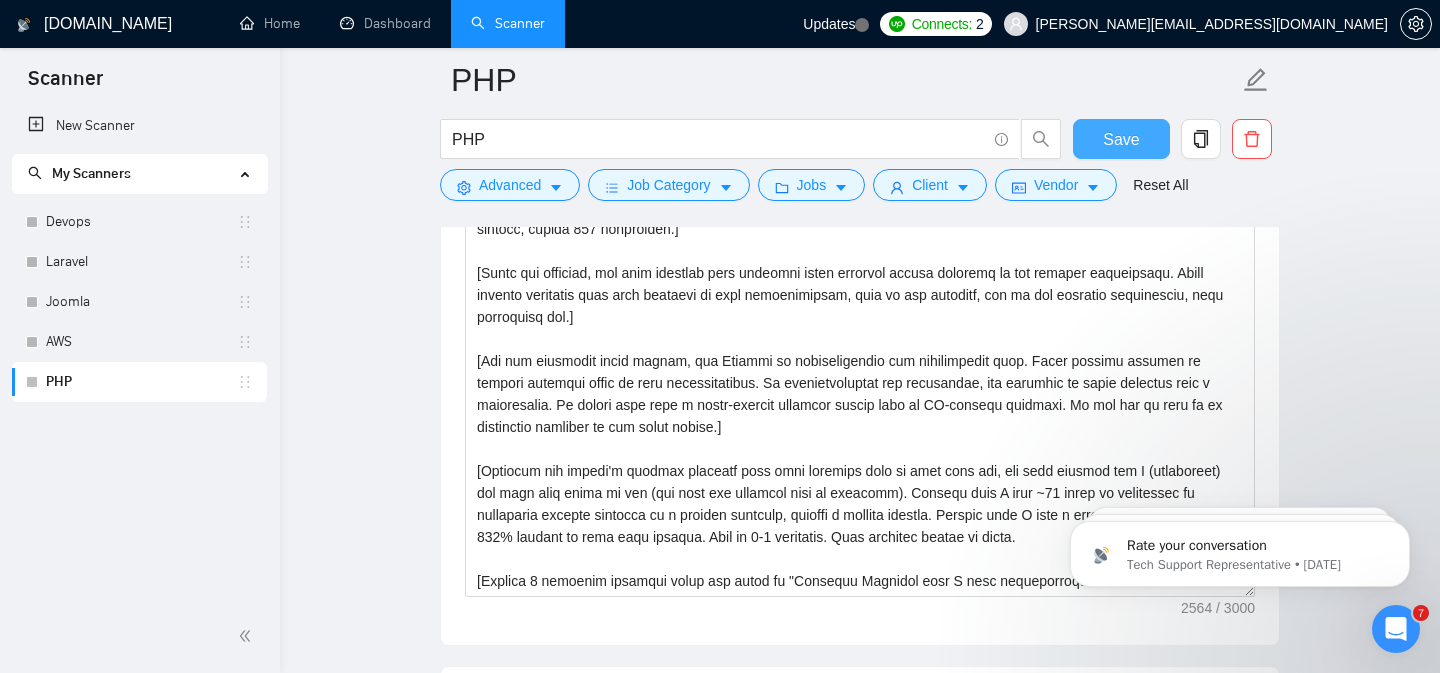 scroll, scrollTop: 1991, scrollLeft: 0, axis: vertical 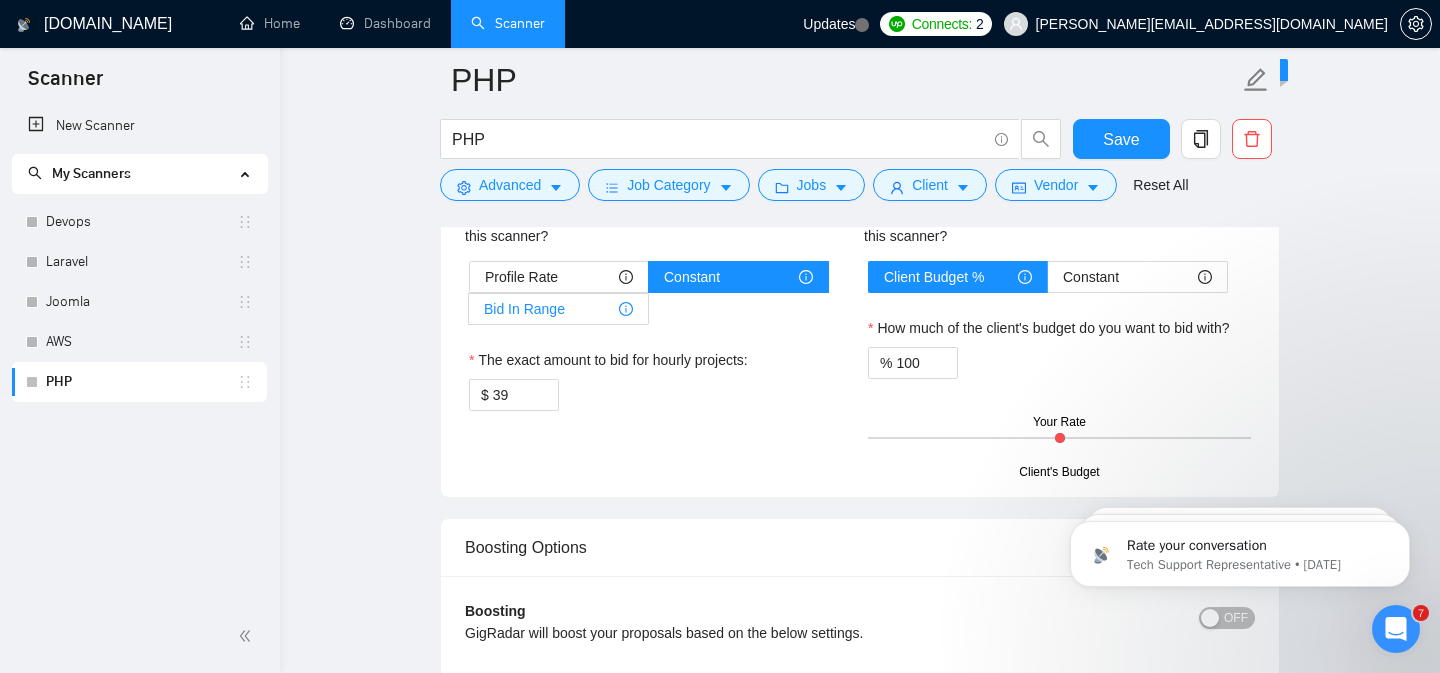 click on "Bid In Range" at bounding box center [558, 309] 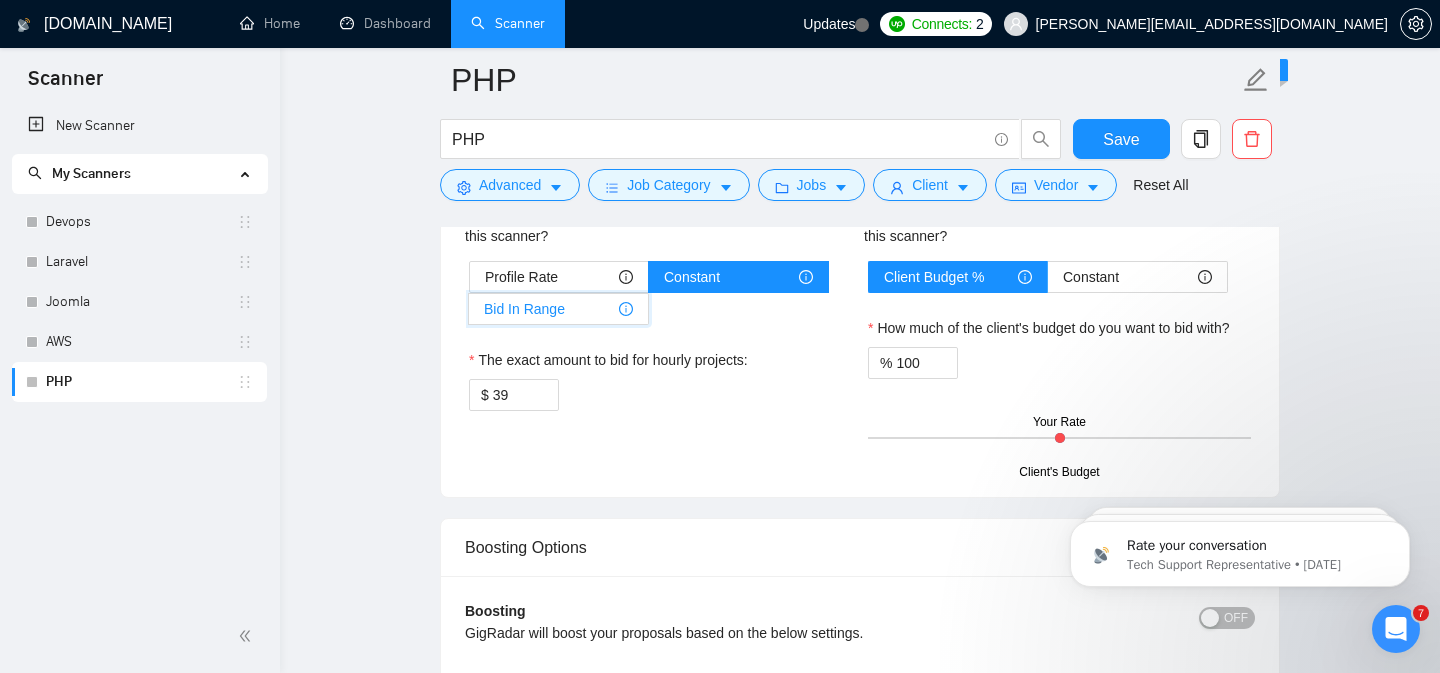 click on "Bid In Range" at bounding box center (469, 314) 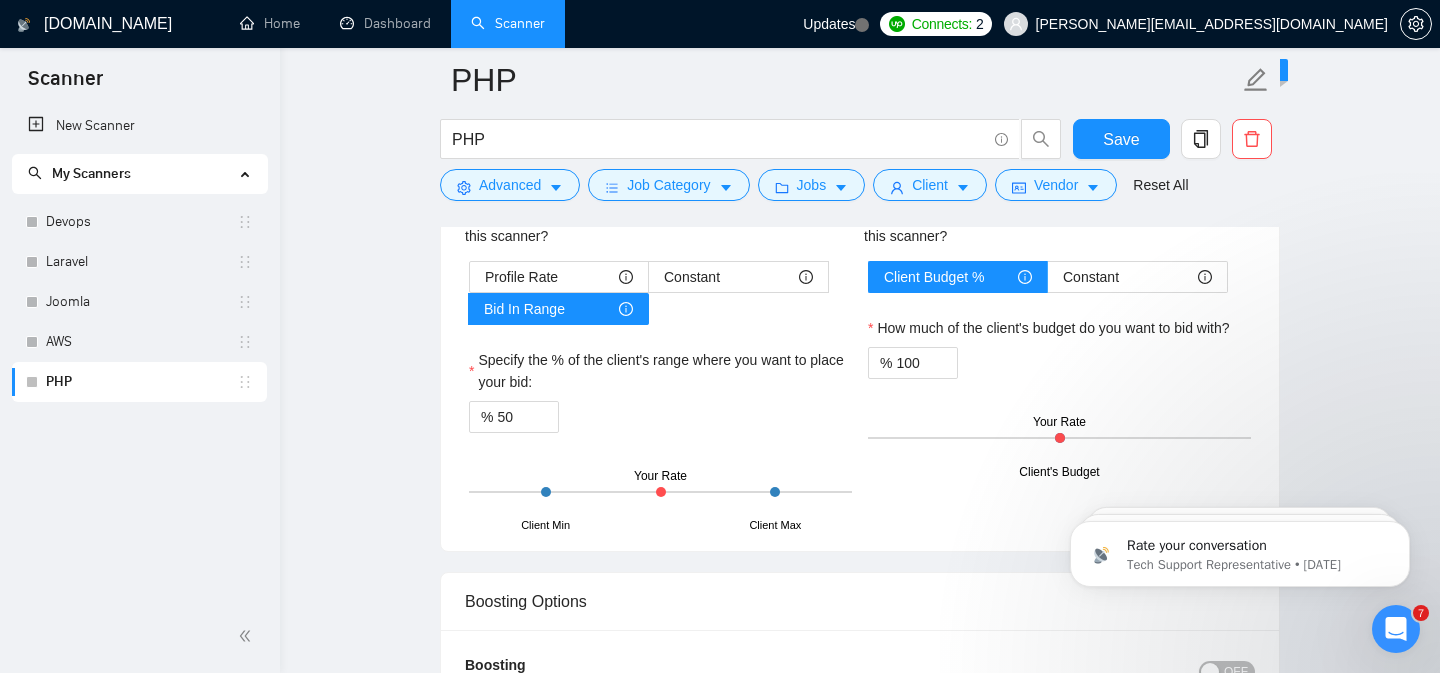 drag, startPoint x: 659, startPoint y: 486, endPoint x: 728, endPoint y: 486, distance: 69 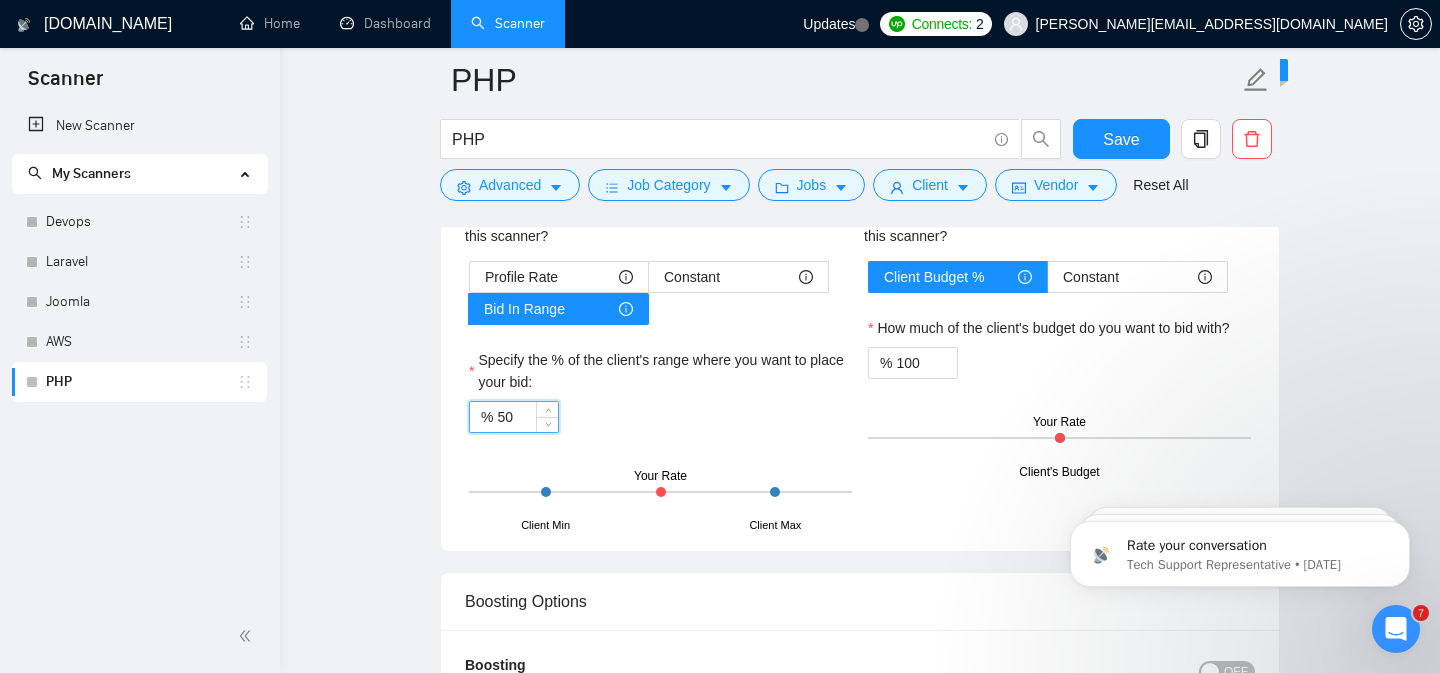 drag, startPoint x: 515, startPoint y: 415, endPoint x: 456, endPoint y: 415, distance: 59 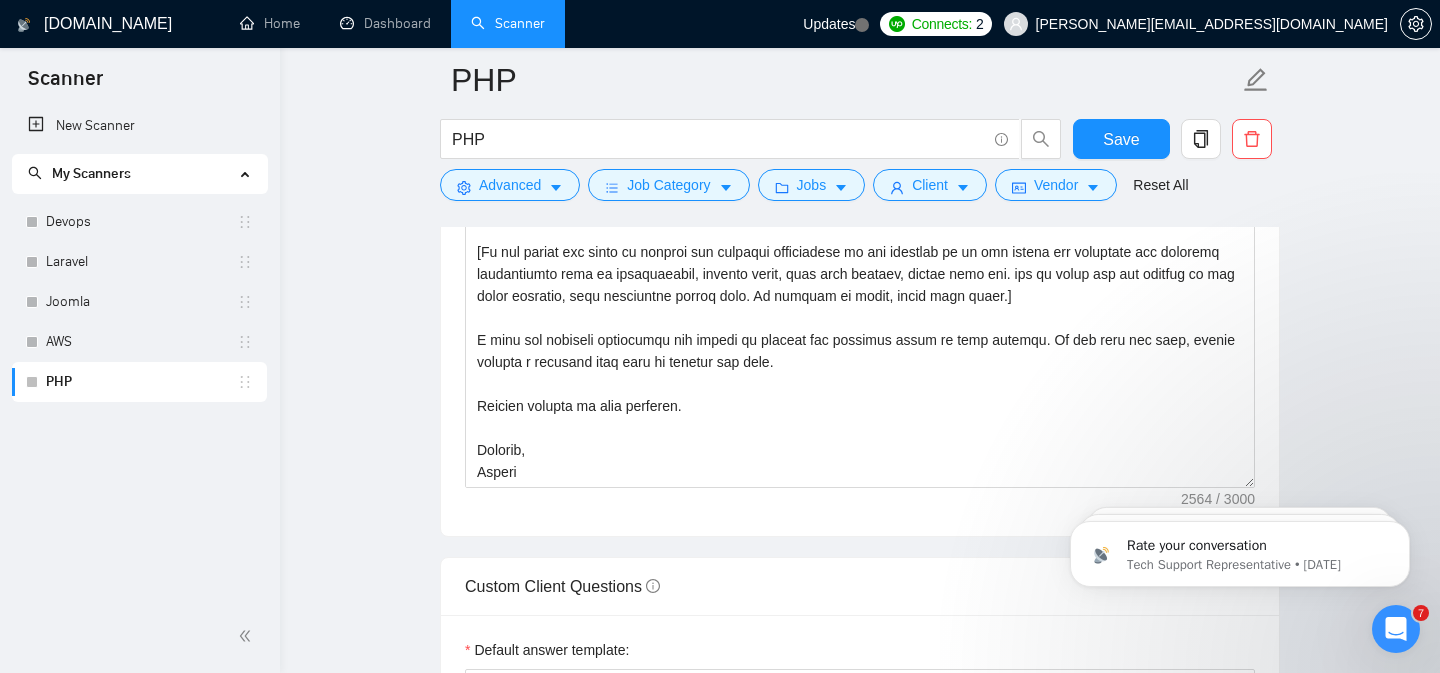 scroll, scrollTop: 1980, scrollLeft: 0, axis: vertical 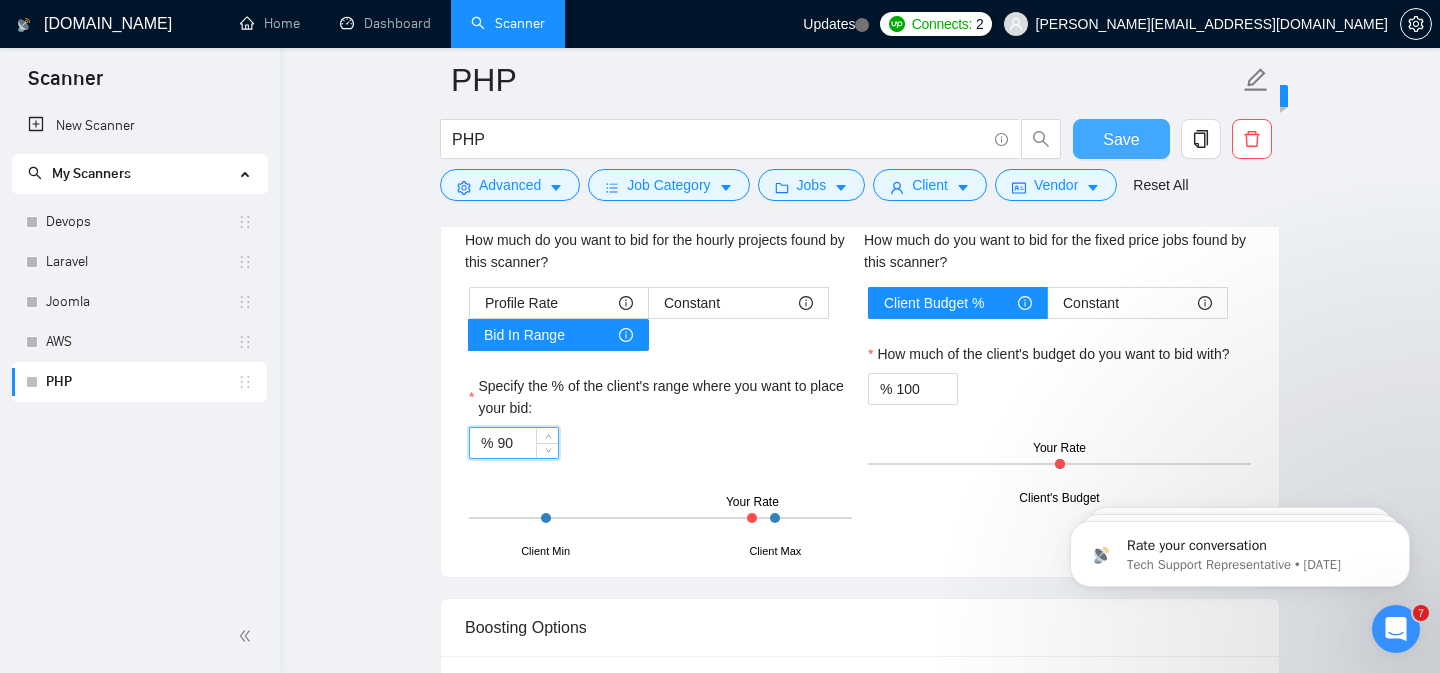 type on "90" 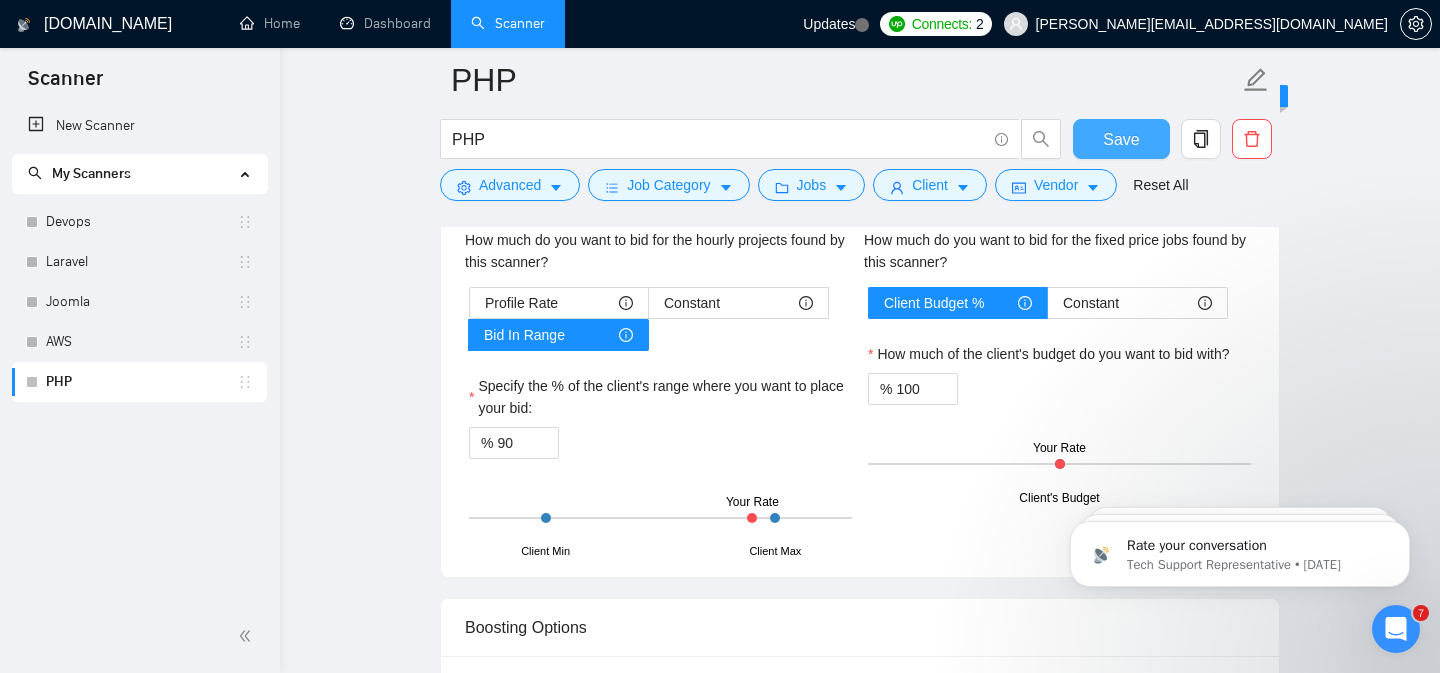 click on "Save" at bounding box center (1121, 139) 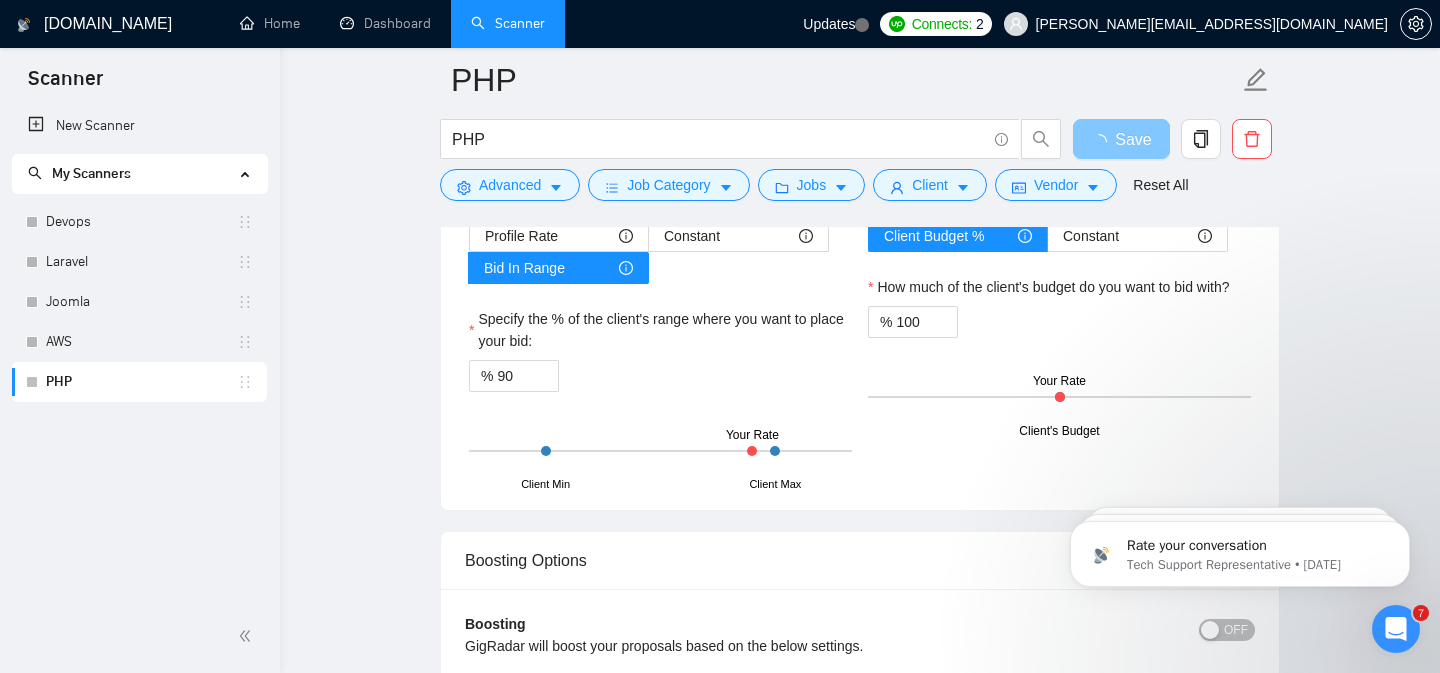 type 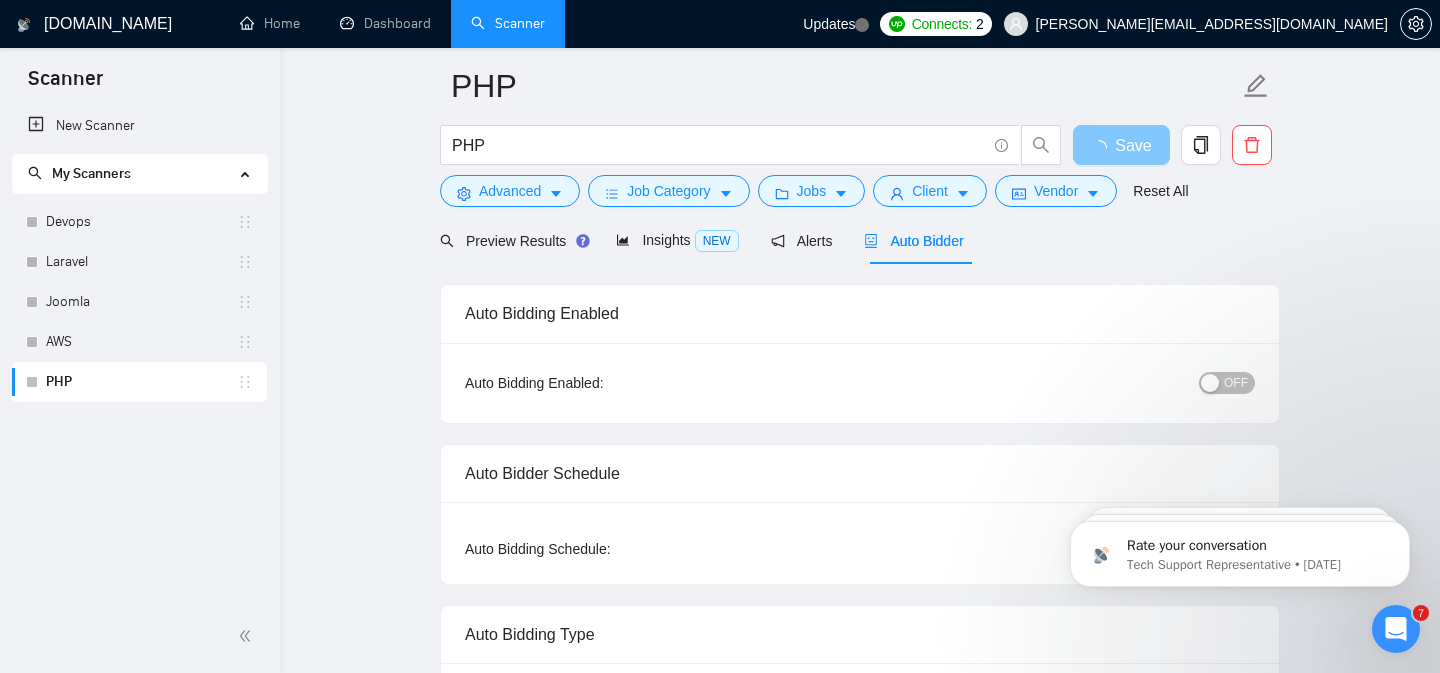 scroll, scrollTop: 0, scrollLeft: 0, axis: both 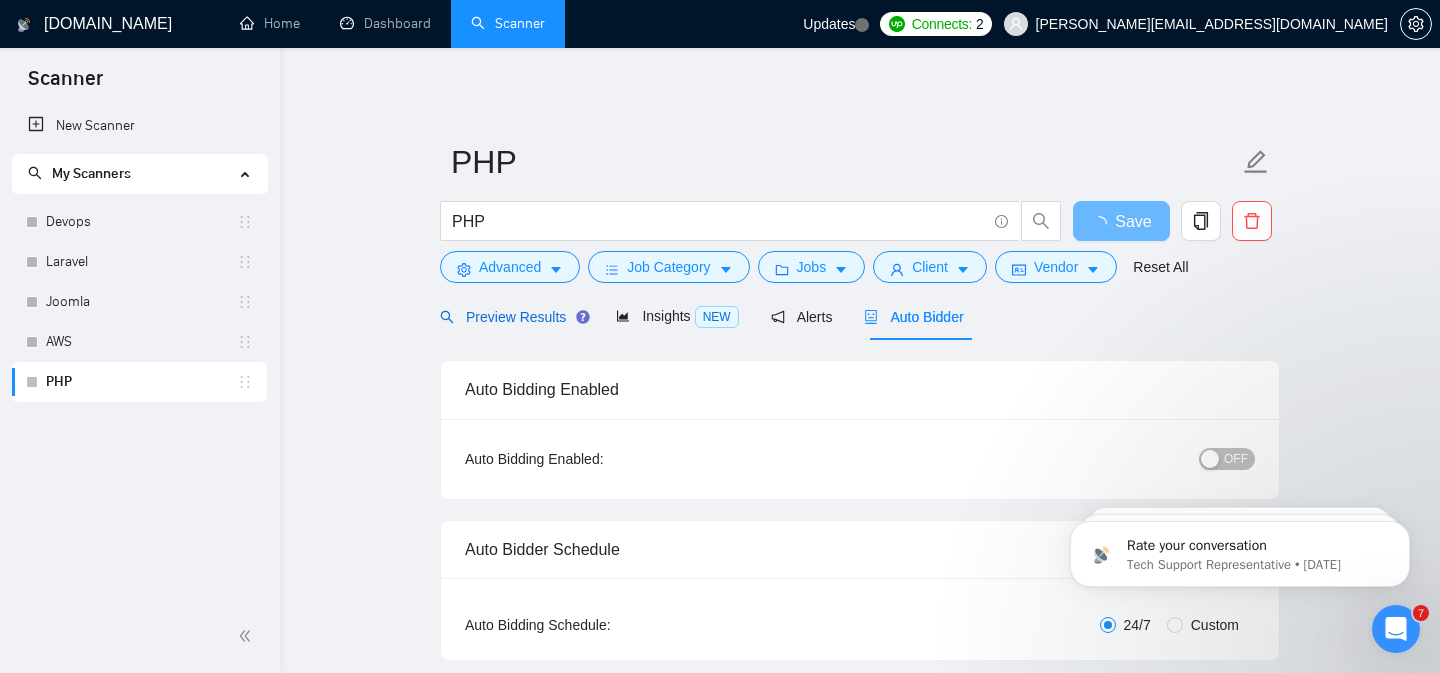 click on "Preview Results" at bounding box center [512, 317] 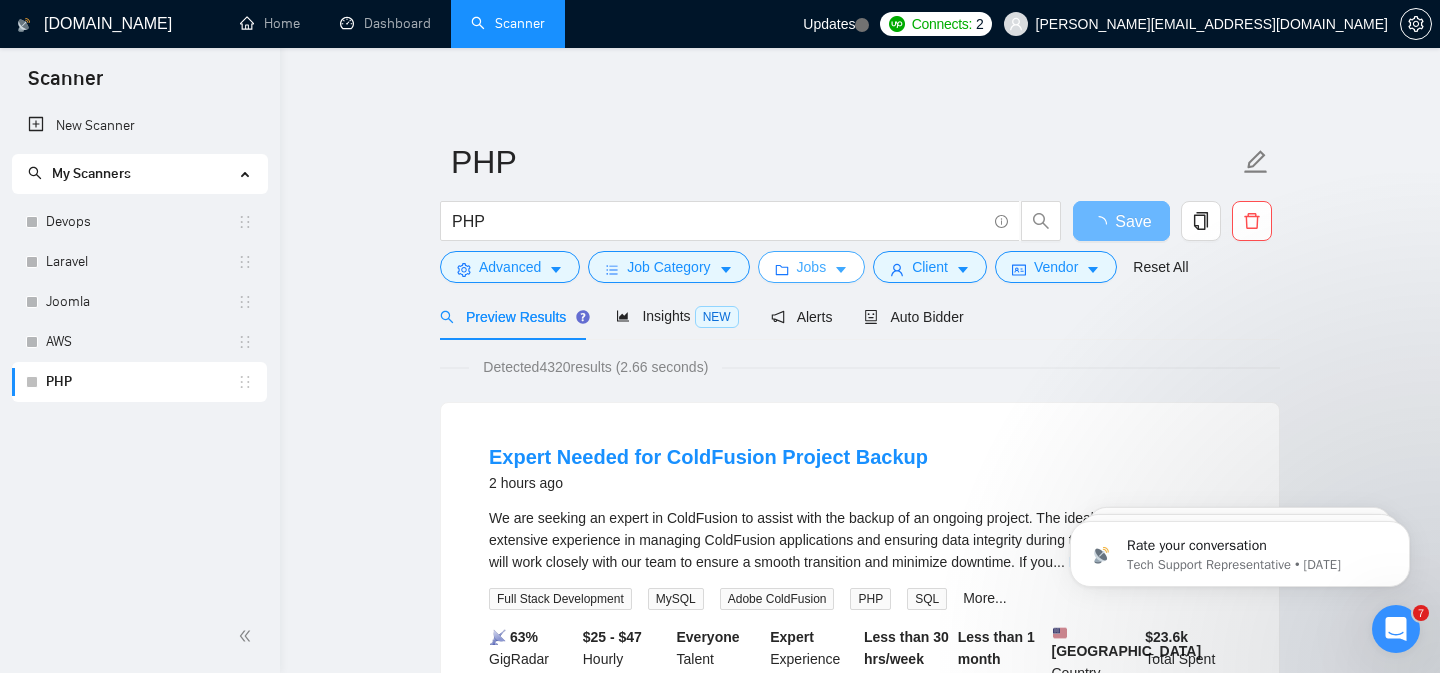 click on "Jobs" at bounding box center (812, 267) 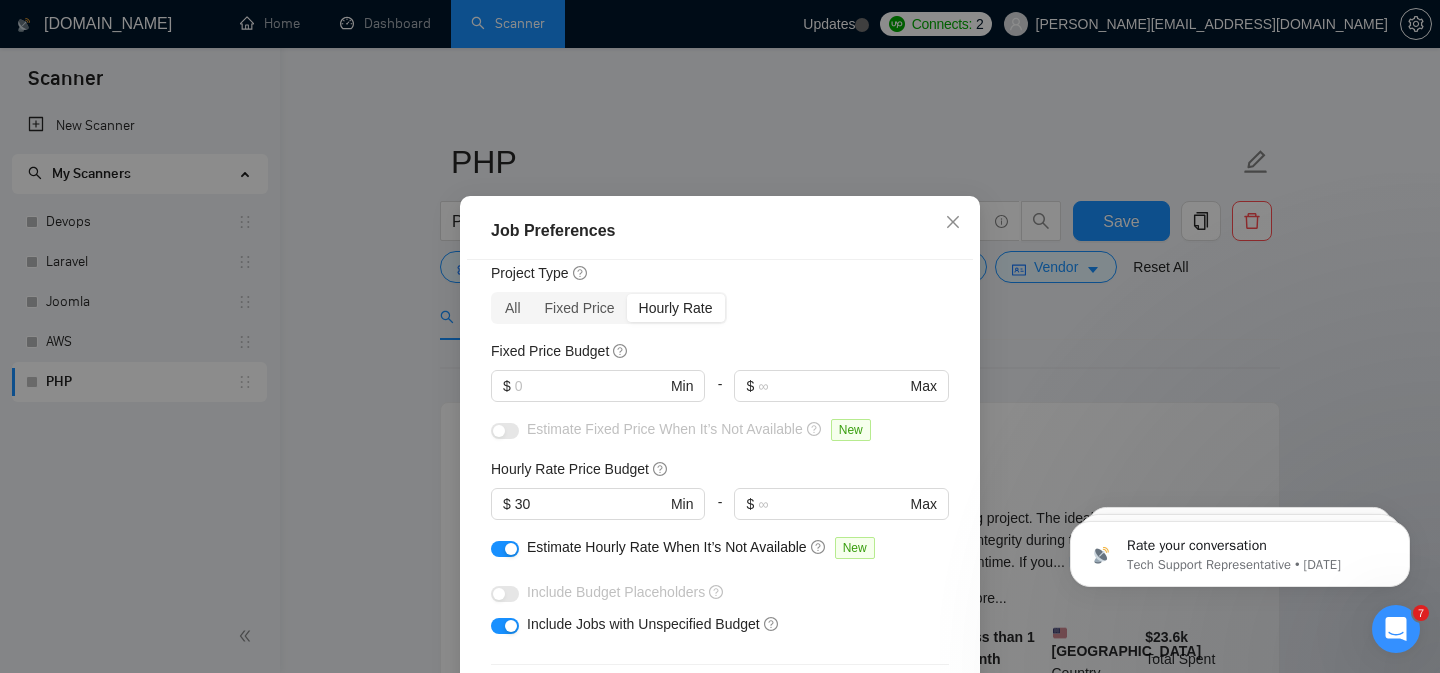scroll, scrollTop: 56, scrollLeft: 0, axis: vertical 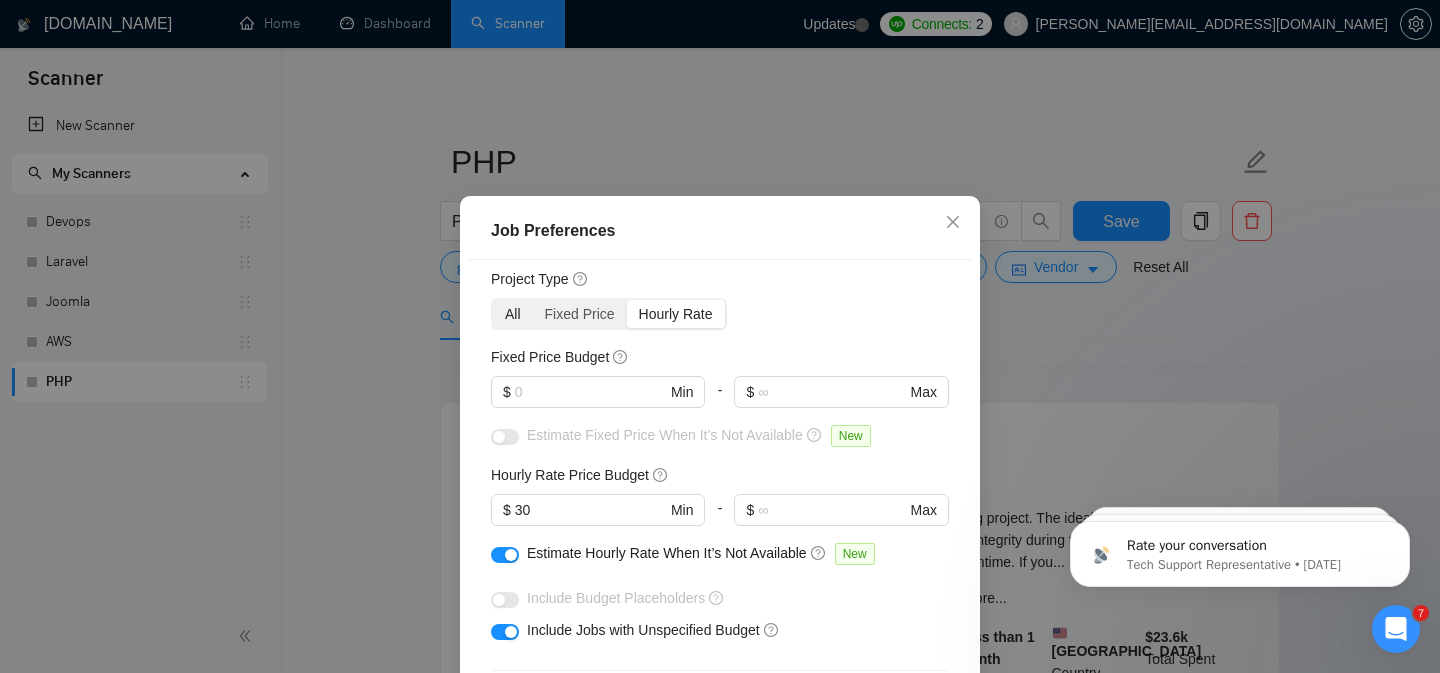click on "All" at bounding box center [513, 314] 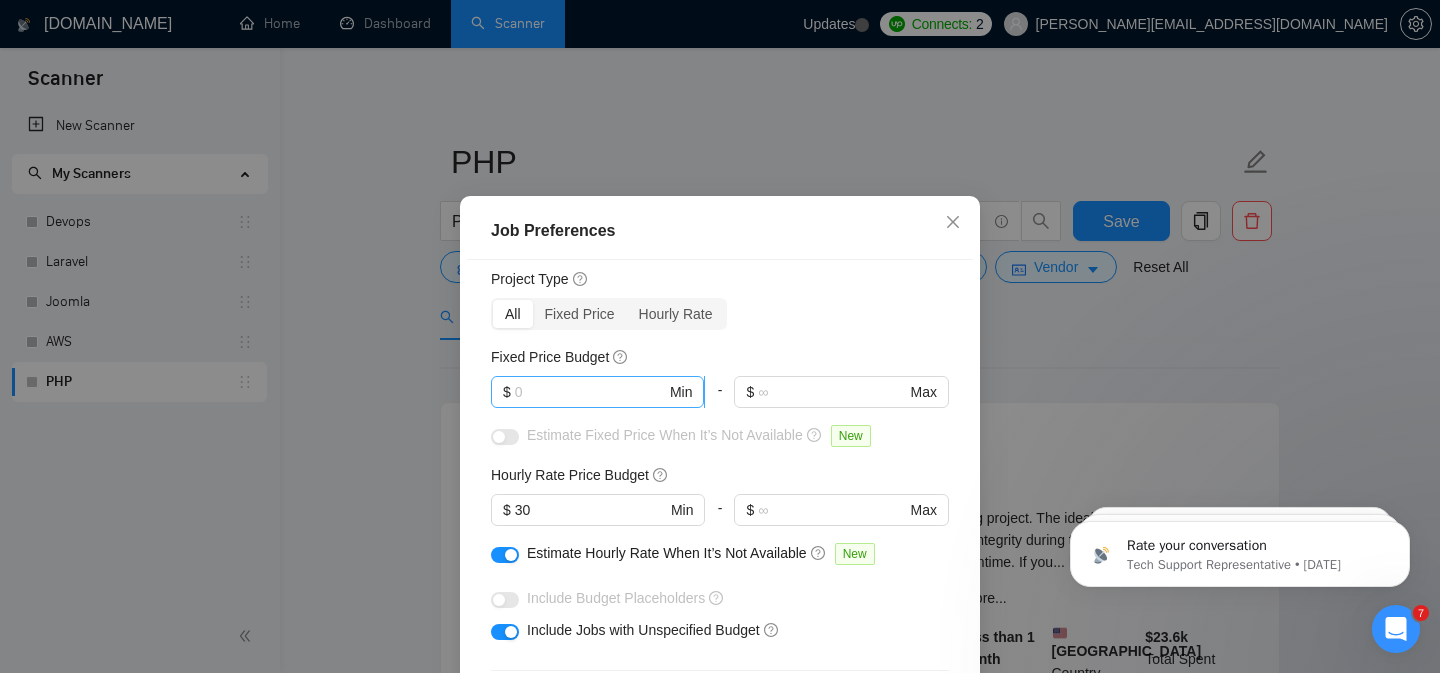 click at bounding box center (590, 392) 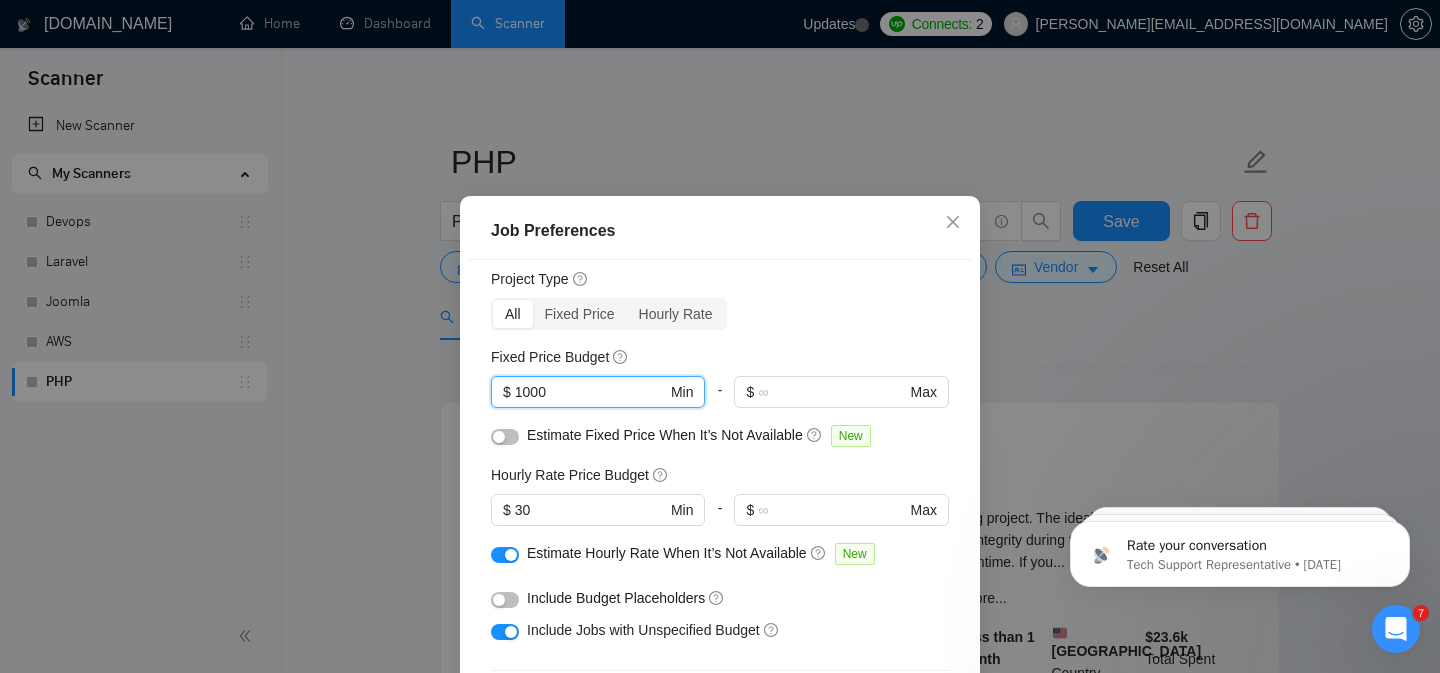 type on "1000" 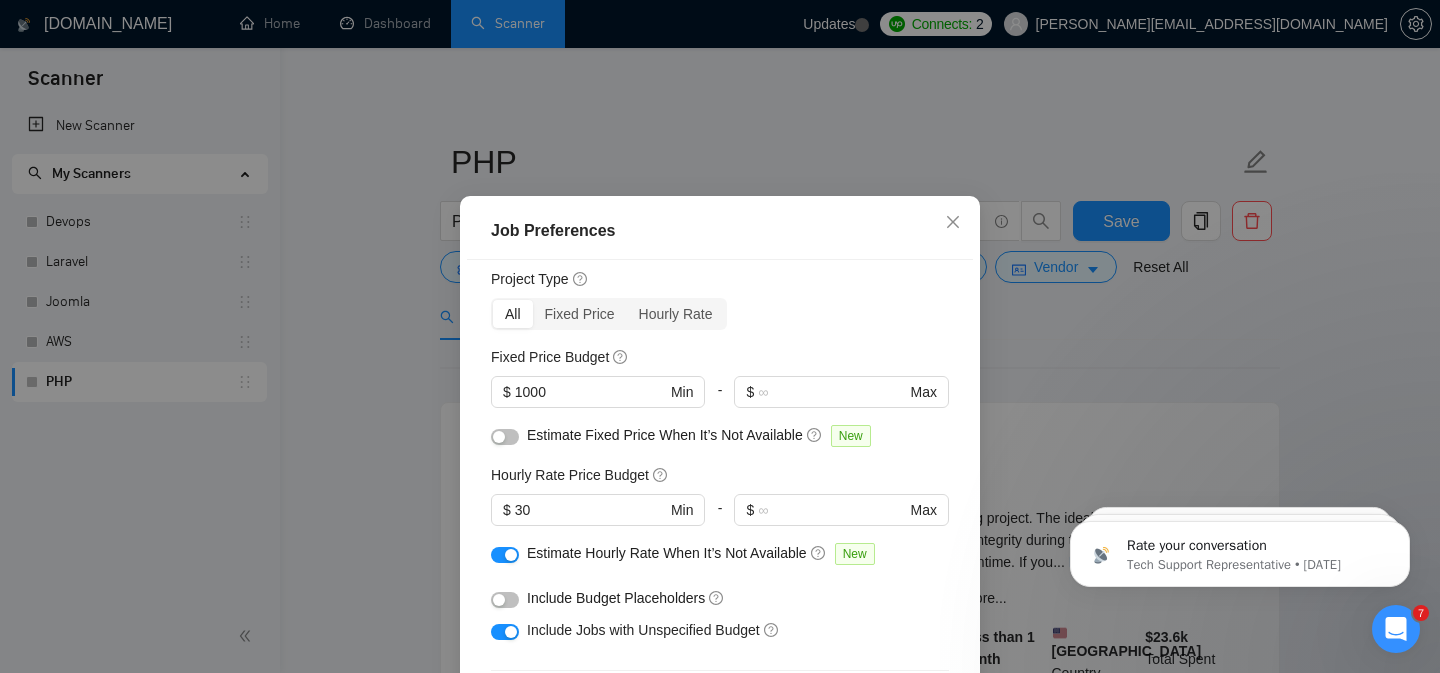 click on "Budget Project Type All Fixed Price Hourly Rate   Fixed Price Budget $ 1000 Min - $ Max Estimate Fixed Price When It’s Not Available New   Hourly Rate Price Budget $ 30 Min - $ Max Estimate Hourly Rate When It’s Not Available New Include Budget Placeholders Include Jobs with Unspecified Budget   Connects Price New Min - Max Project Duration   Unspecified Less than 1 month 1 to 3 months 3 to 6 months More than 6 months Hourly Workload   Unspecified <30 hrs/week >30 hrs/week Hours TBD Unsure Job Posting Questions New Jobs with Default Questions Only Jobs that Don’t Have Questions   Description Preferences Description Size New   Any description size" at bounding box center [720, 495] 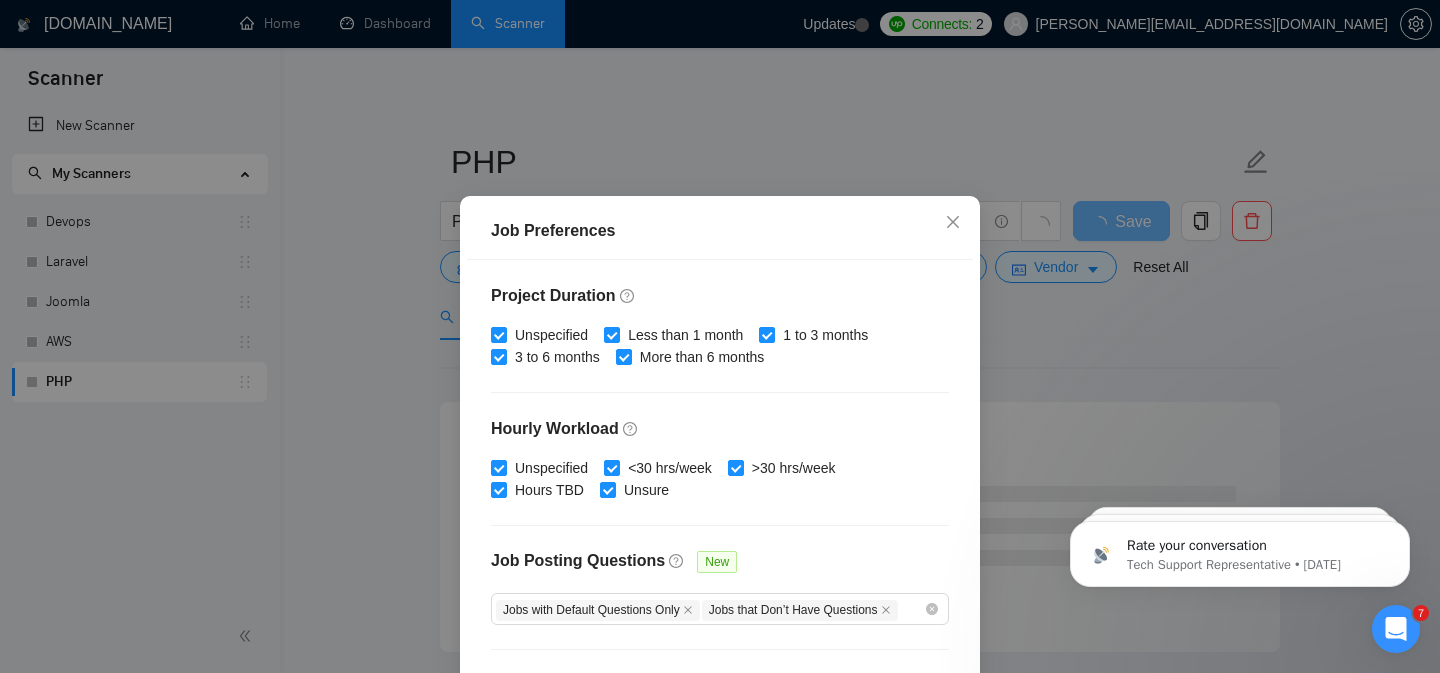 scroll, scrollTop: 656, scrollLeft: 0, axis: vertical 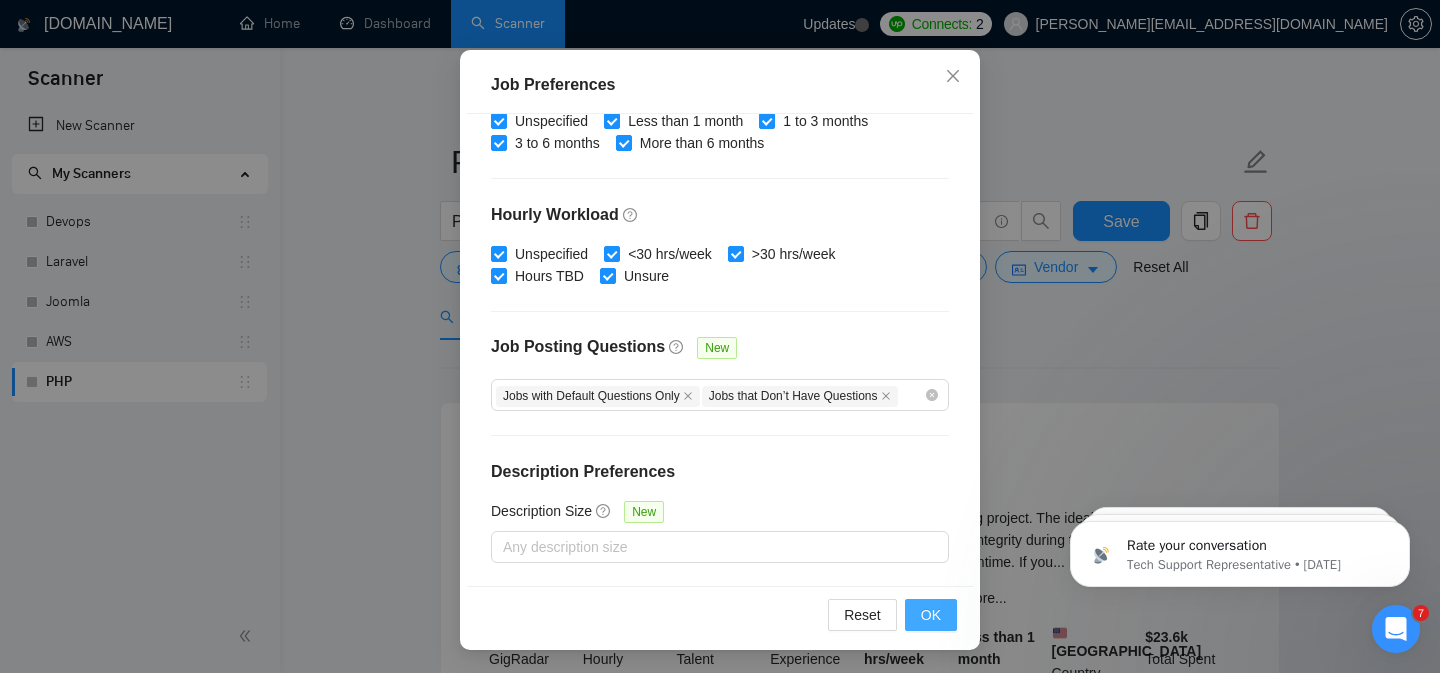 click on "OK" at bounding box center [931, 615] 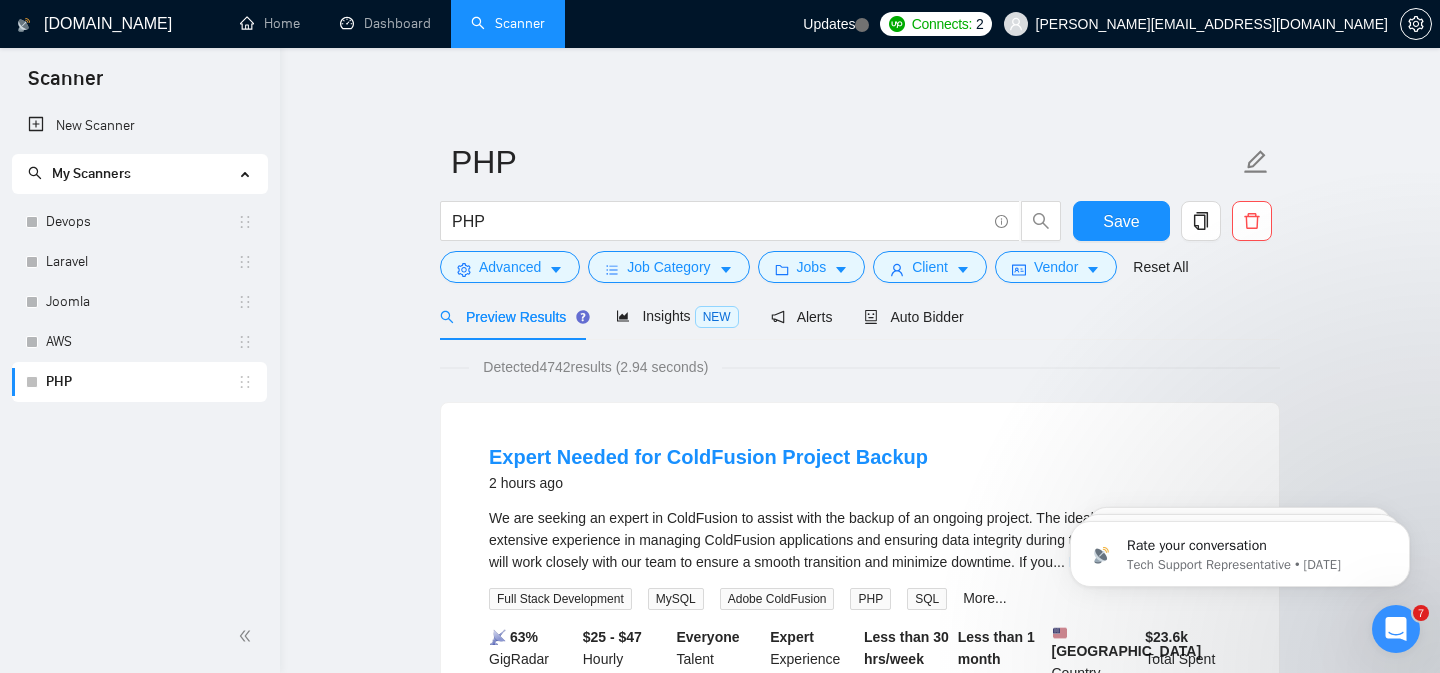 scroll, scrollTop: 70, scrollLeft: 0, axis: vertical 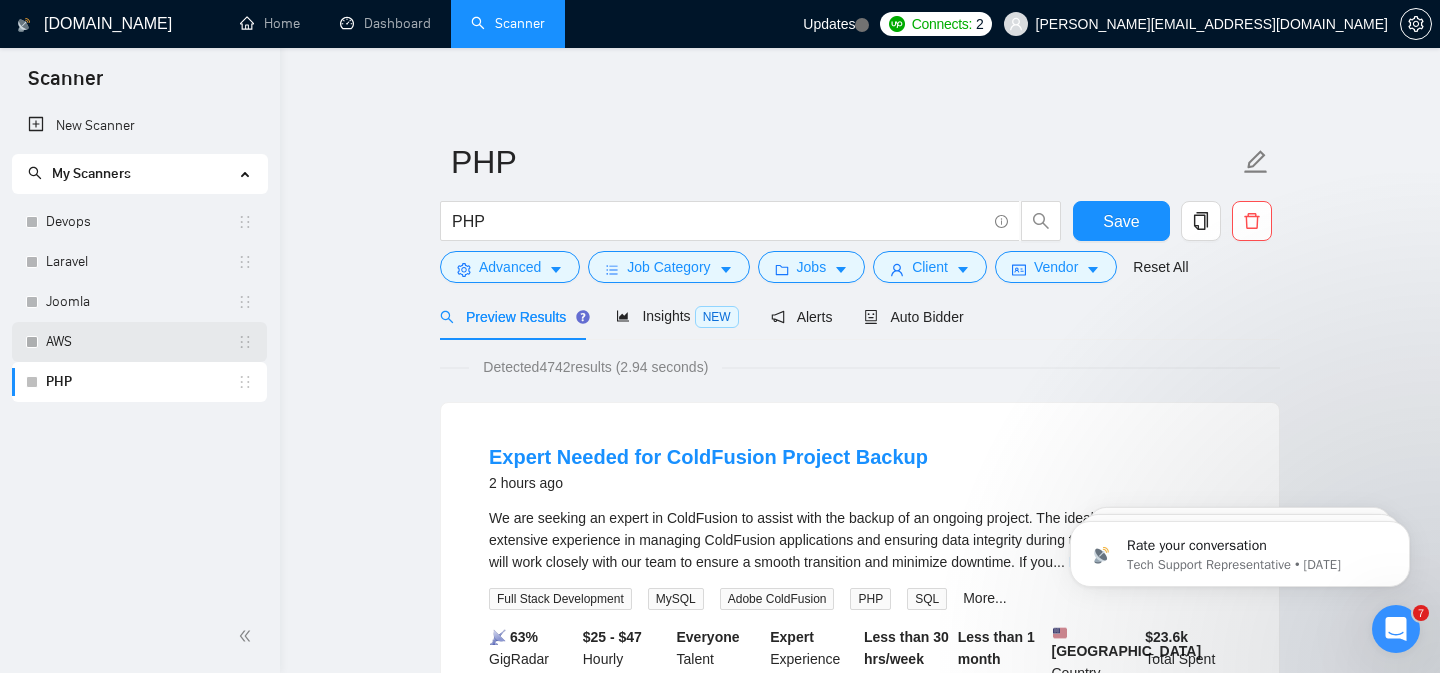 click on "AWS" at bounding box center (141, 342) 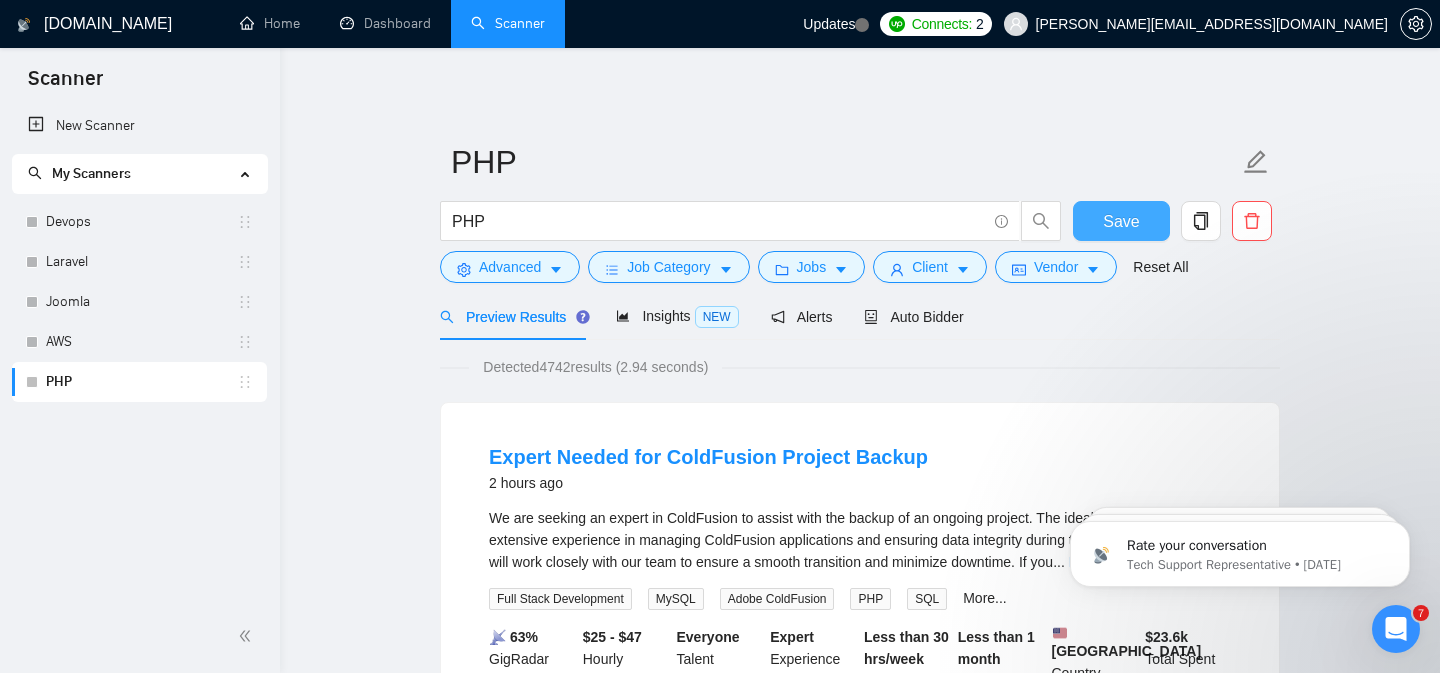 click on "Save" at bounding box center (1121, 221) 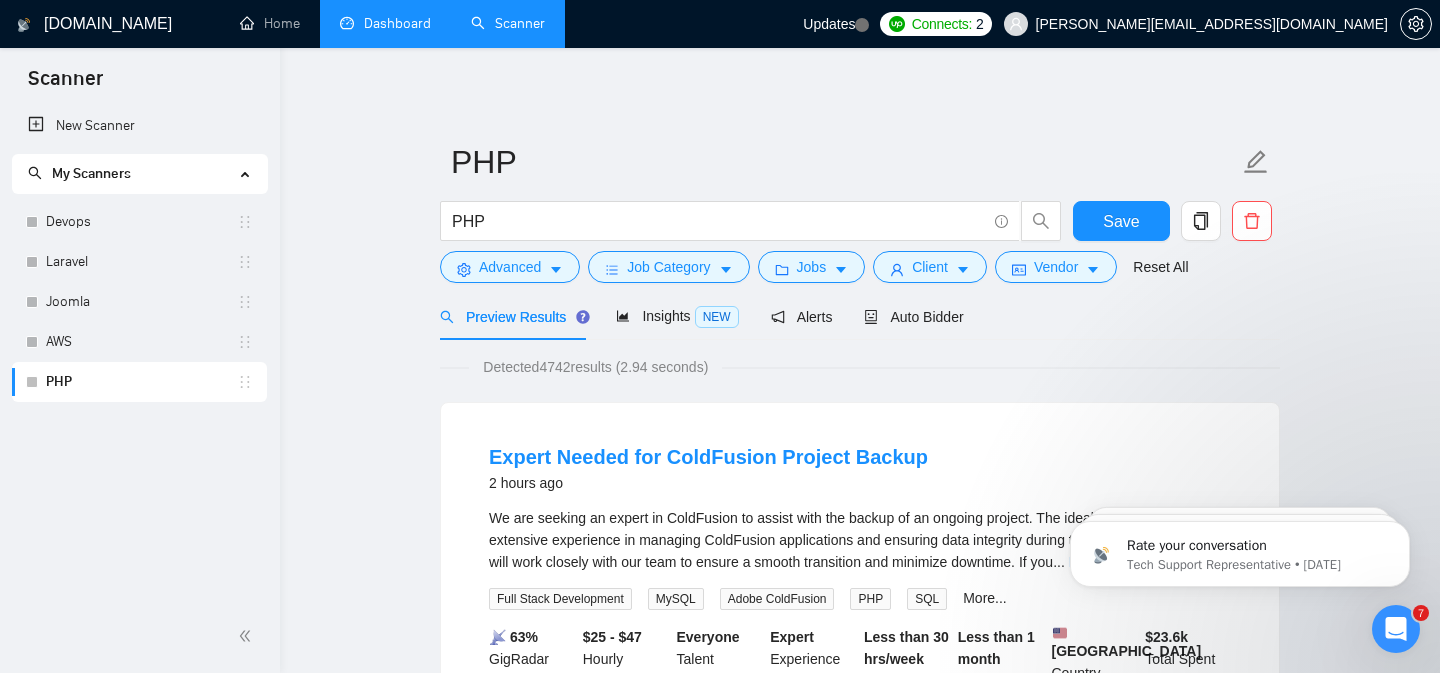 click on "Dashboard" at bounding box center (385, 23) 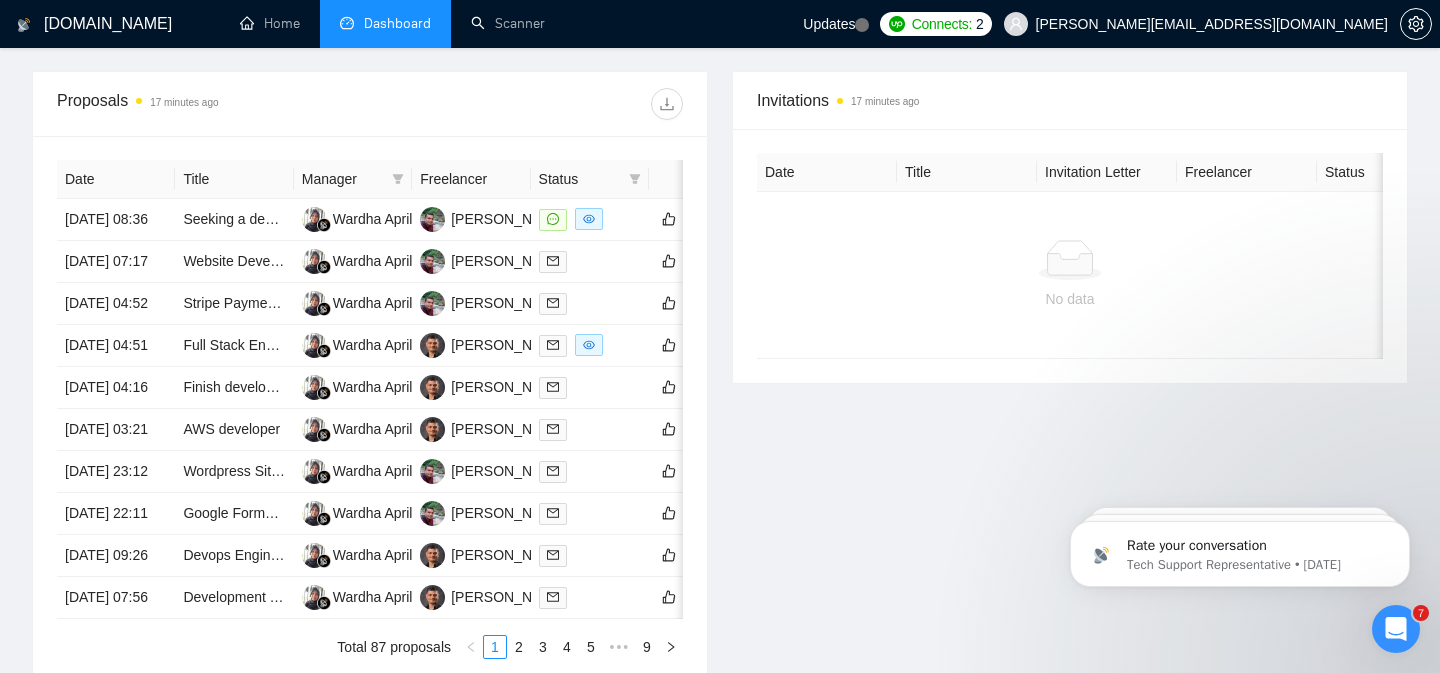 scroll, scrollTop: 814, scrollLeft: 0, axis: vertical 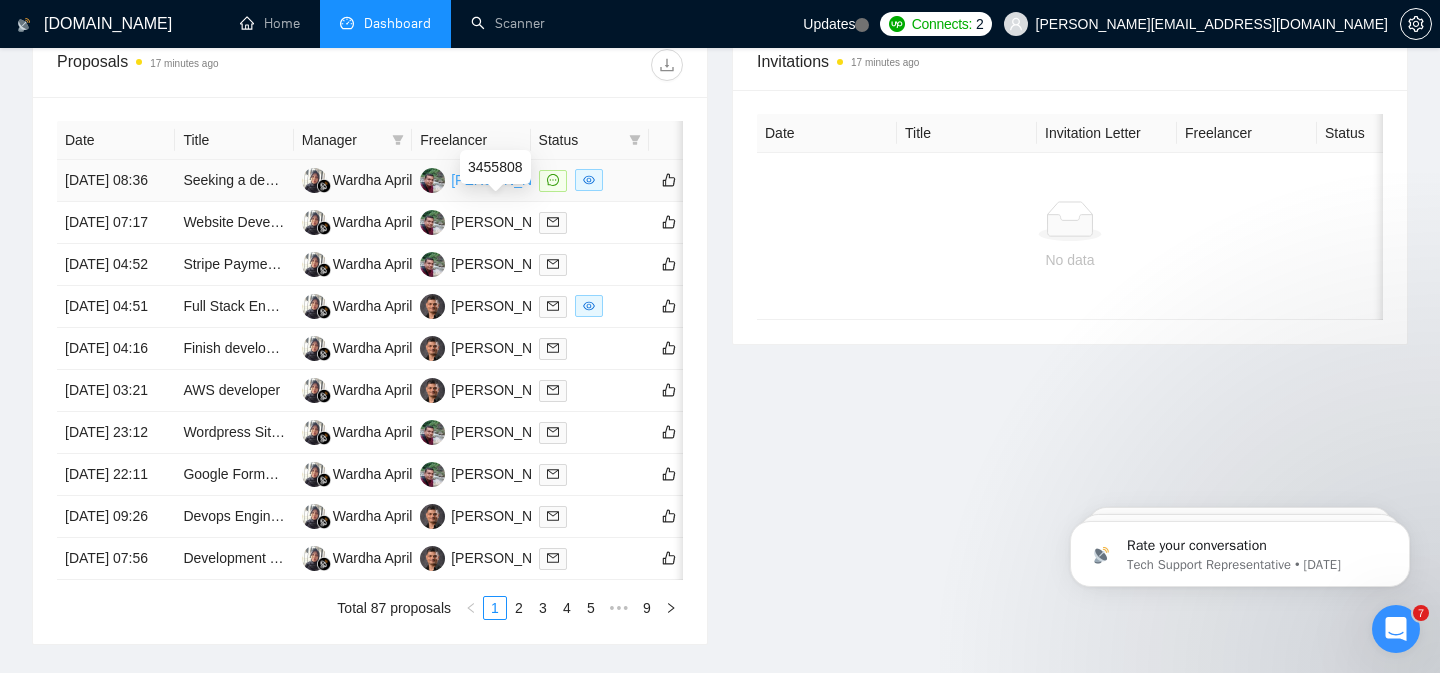 click on "[PERSON_NAME]" at bounding box center (508, 180) 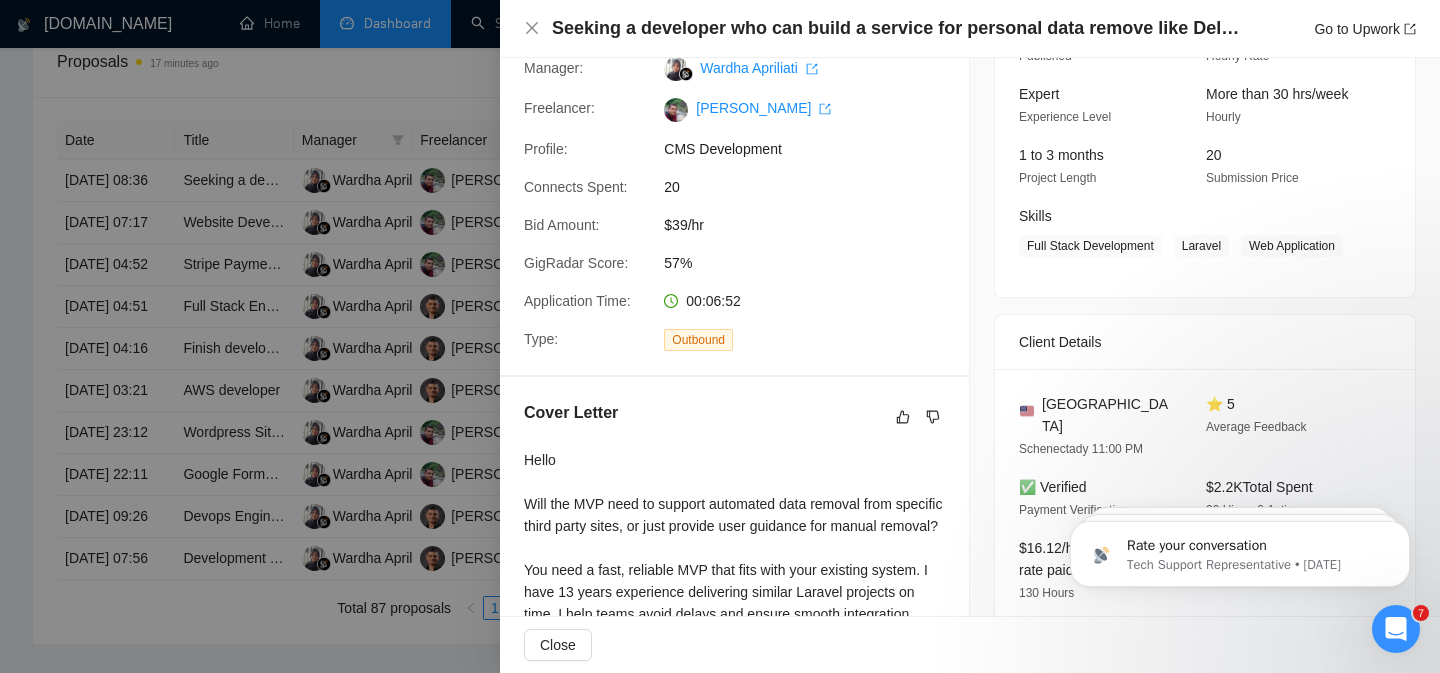 scroll, scrollTop: 210, scrollLeft: 0, axis: vertical 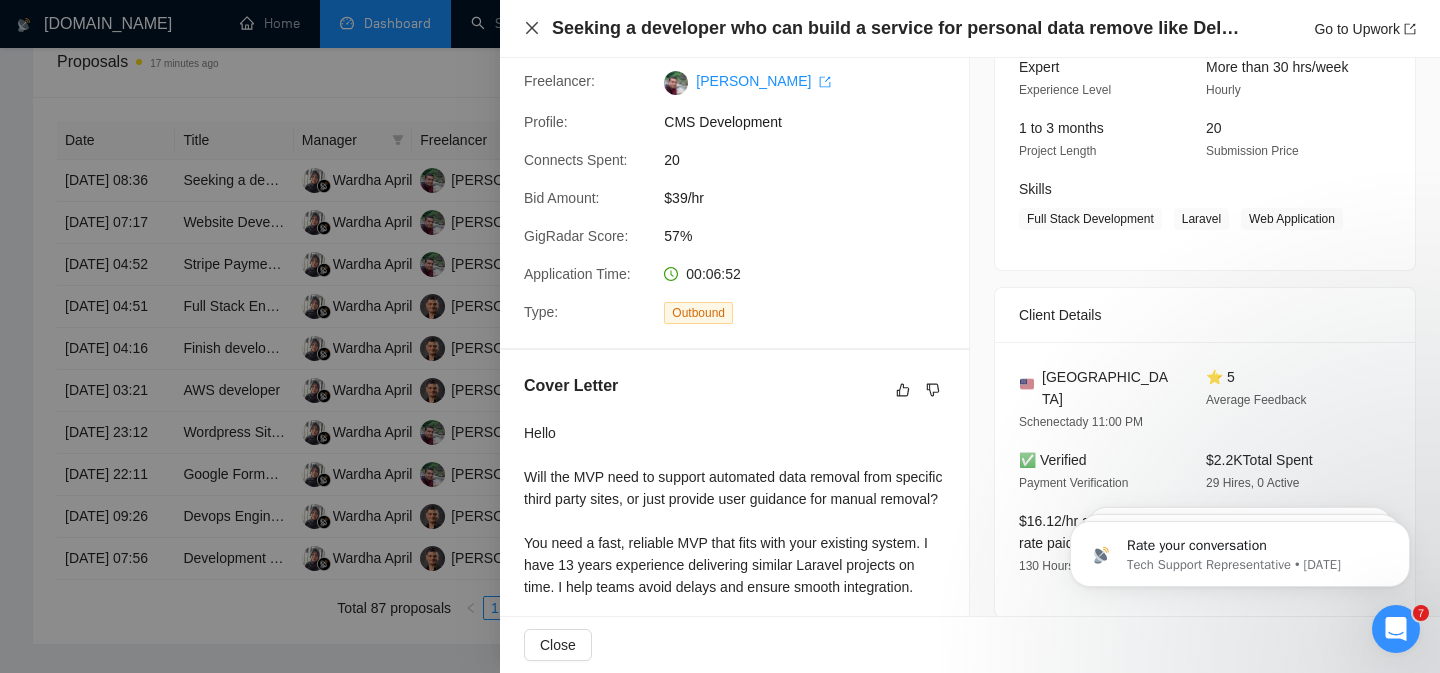 click 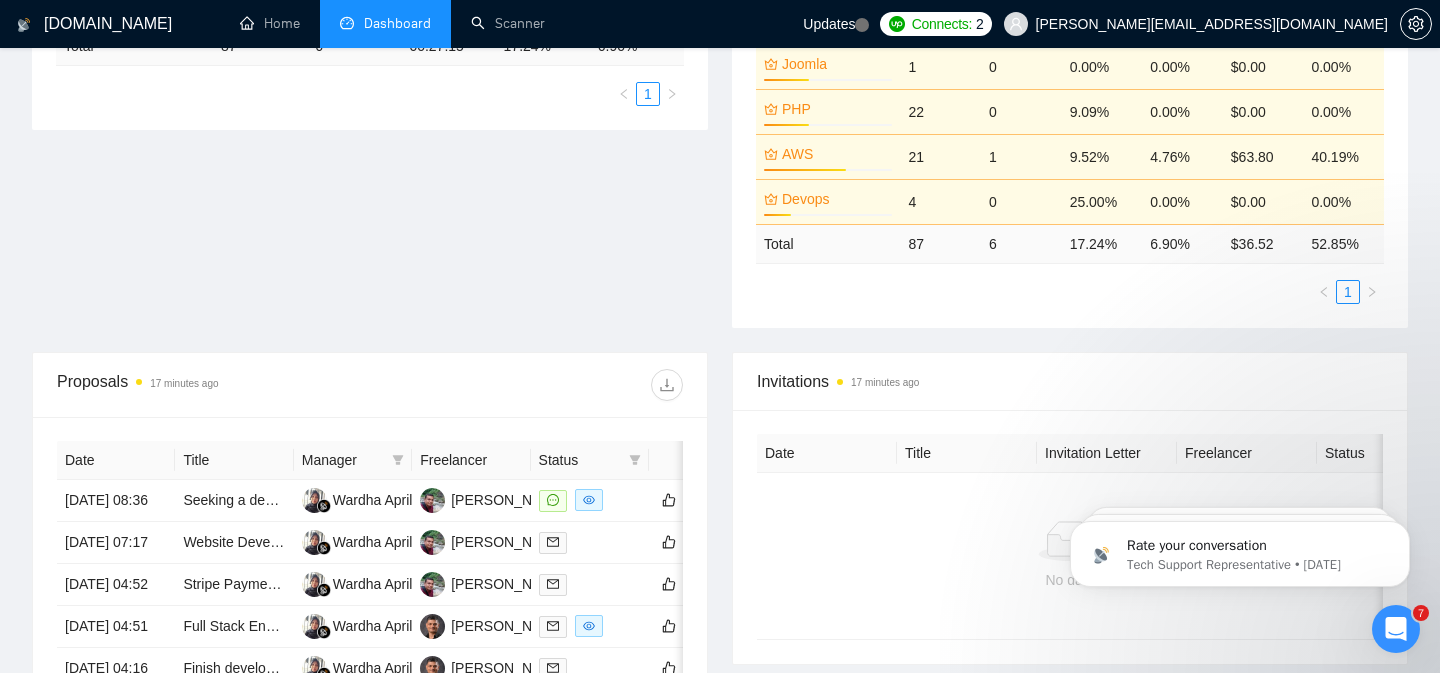 scroll, scrollTop: 486, scrollLeft: 0, axis: vertical 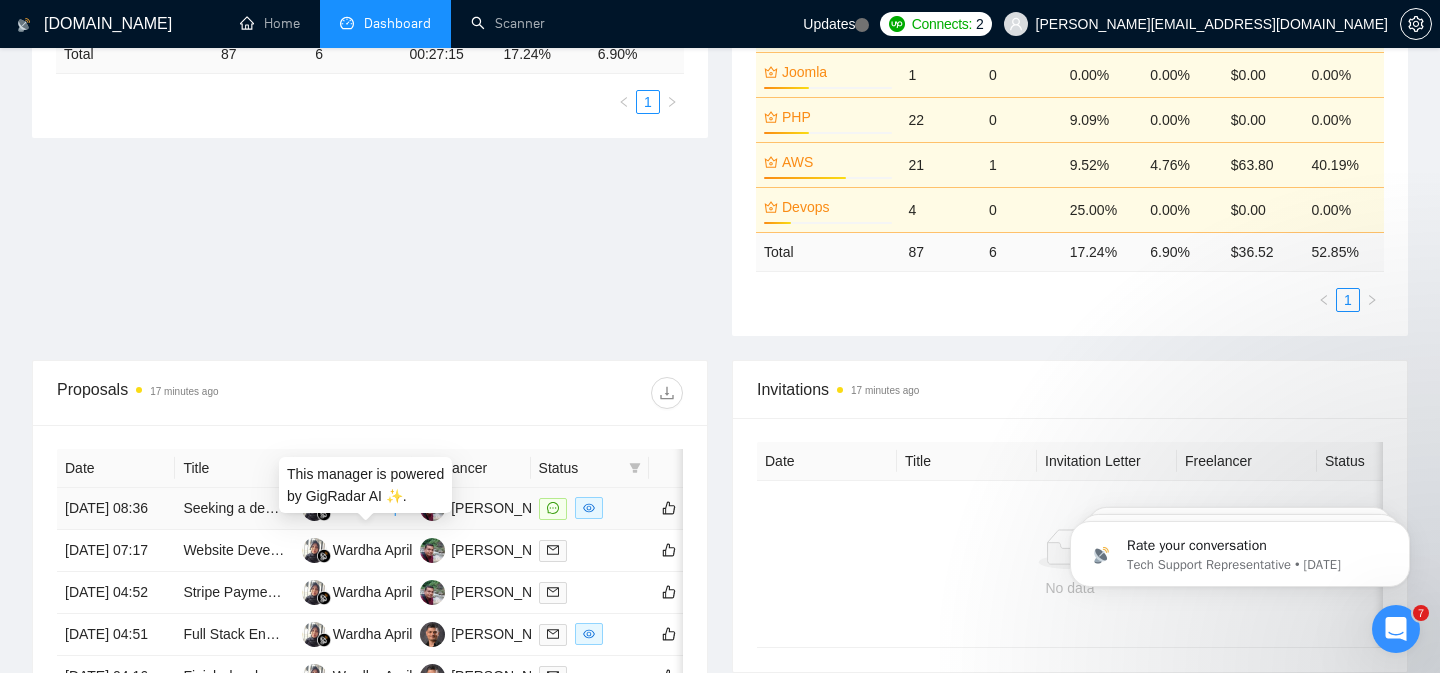 click on "Wardha Apriliati" at bounding box center [366, 508] 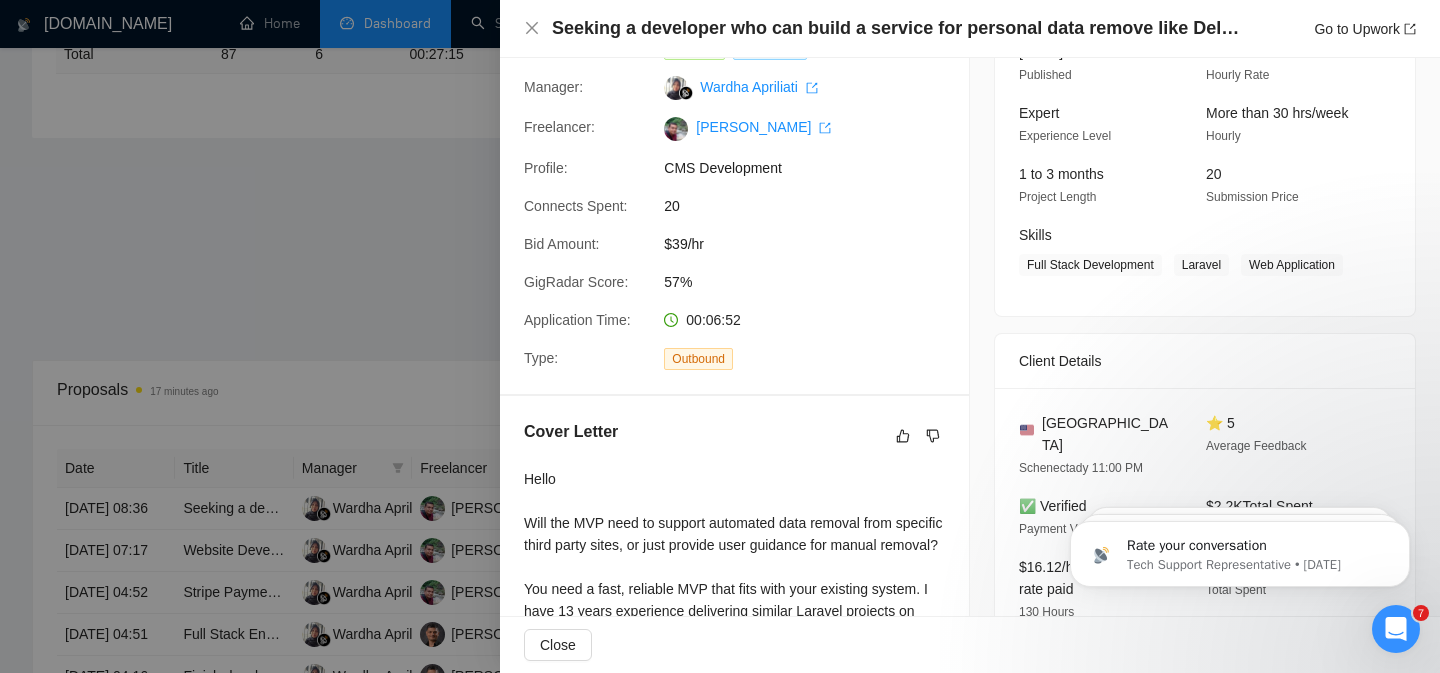 scroll, scrollTop: 94, scrollLeft: 0, axis: vertical 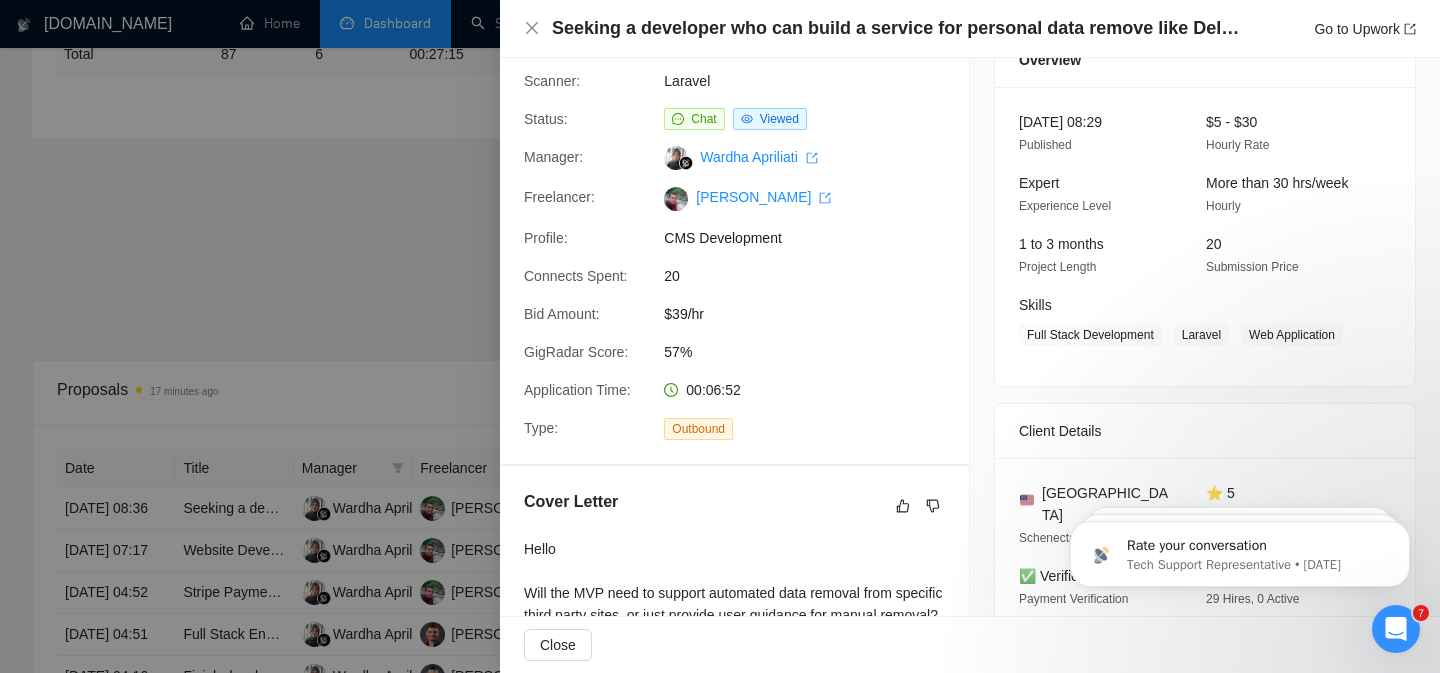 click at bounding box center (720, 336) 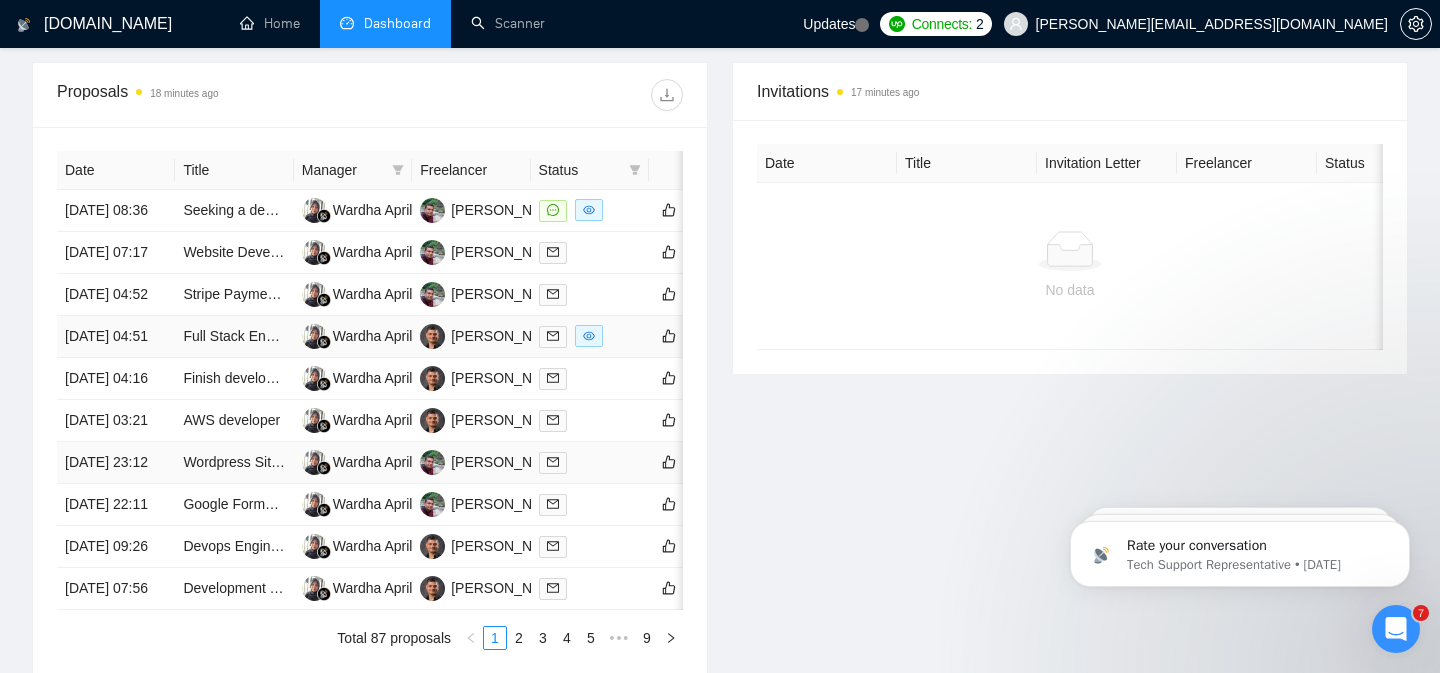 scroll, scrollTop: 801, scrollLeft: 0, axis: vertical 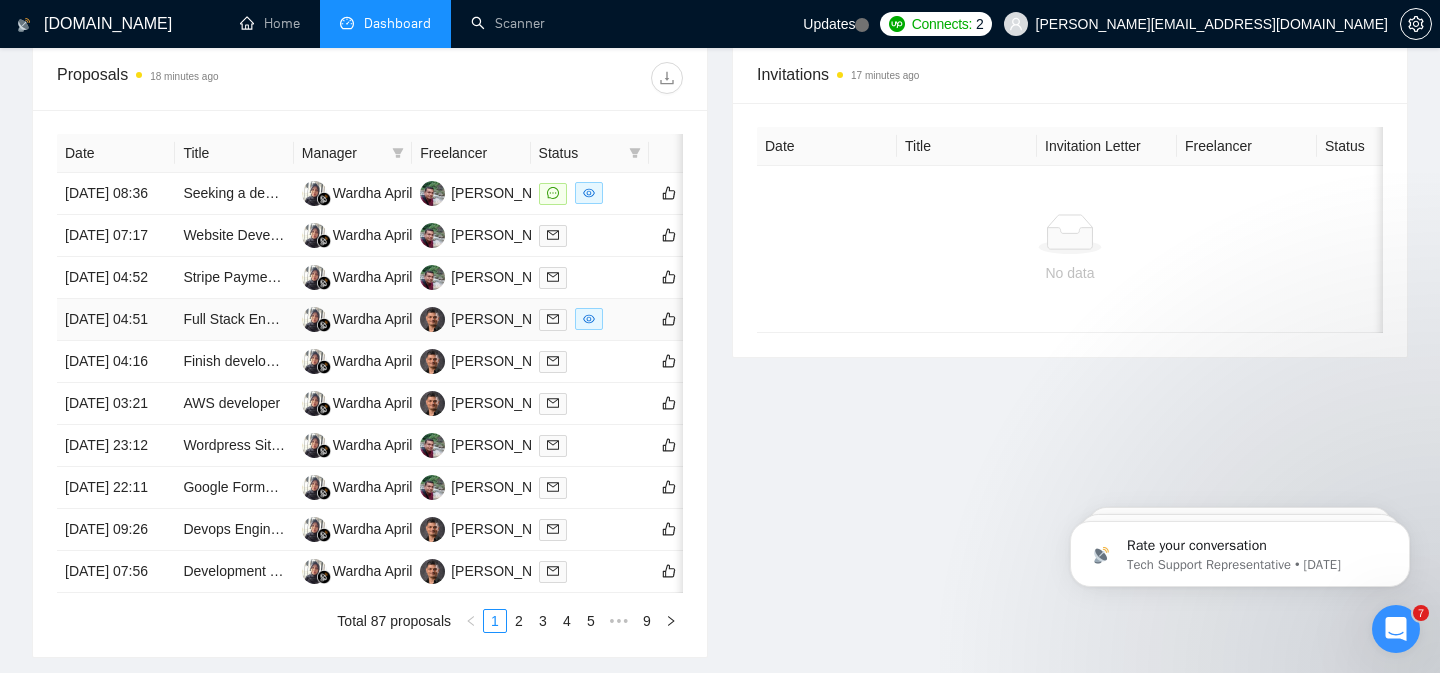 click at bounding box center (590, 319) 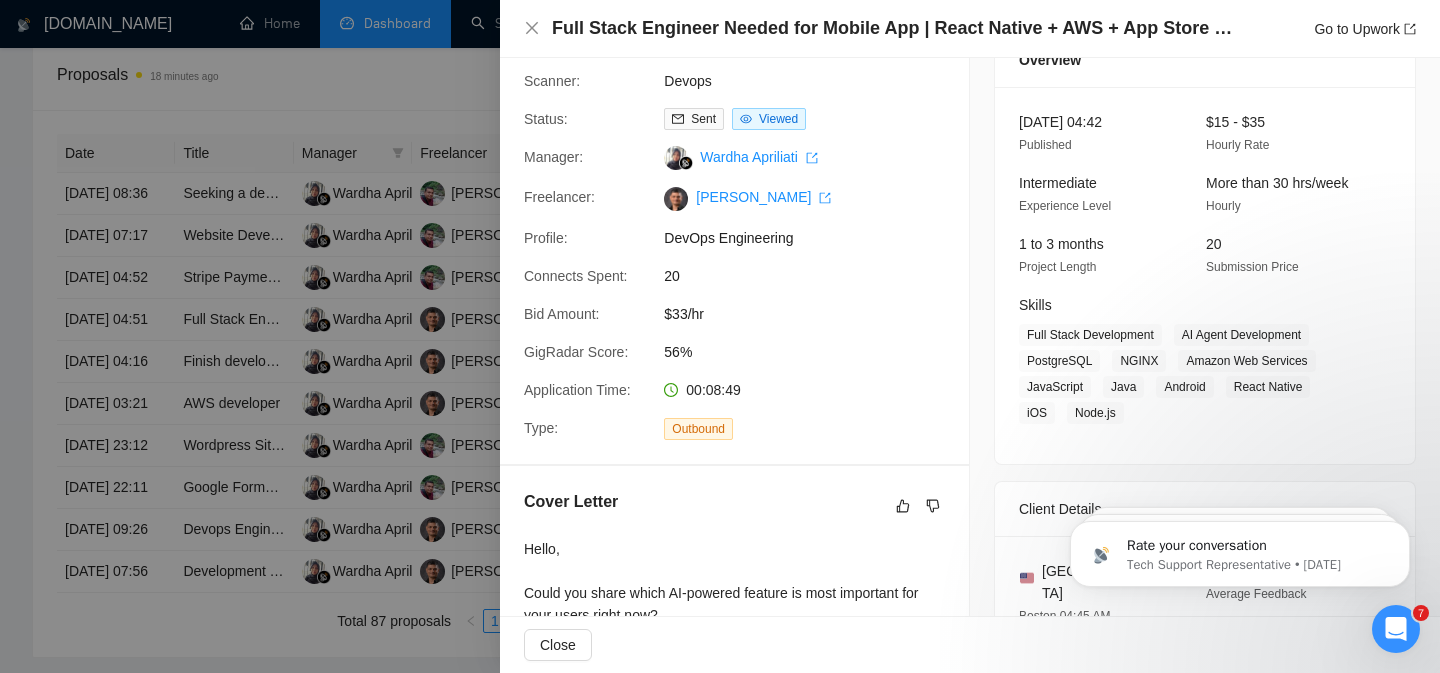 click at bounding box center [720, 336] 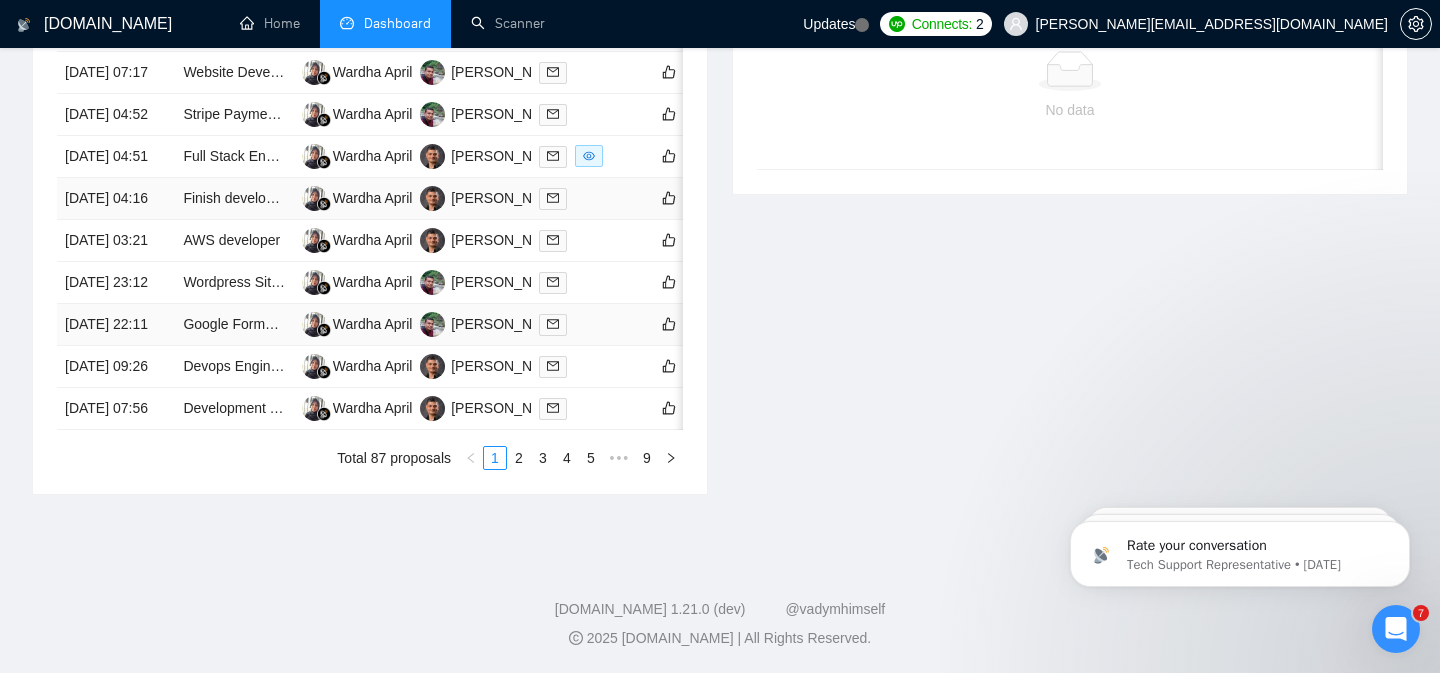 scroll, scrollTop: 1096, scrollLeft: 0, axis: vertical 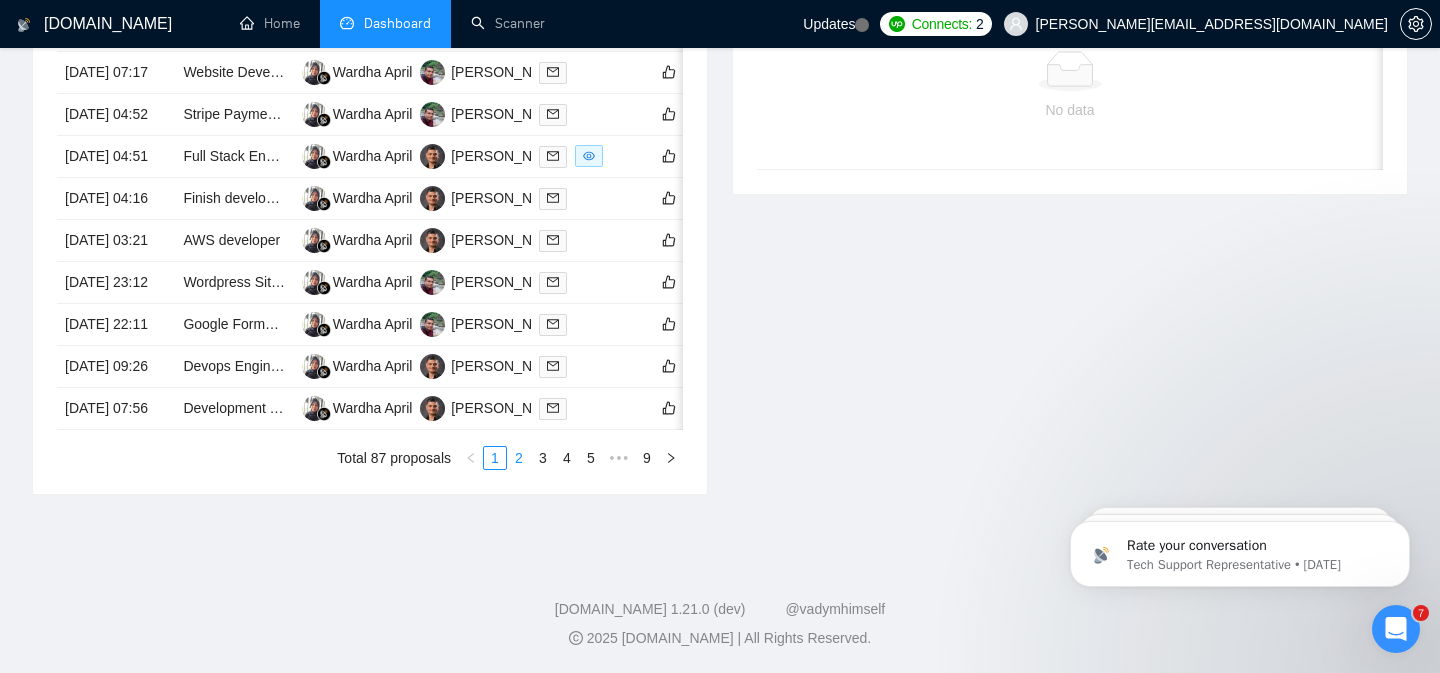 click on "2" at bounding box center [519, 458] 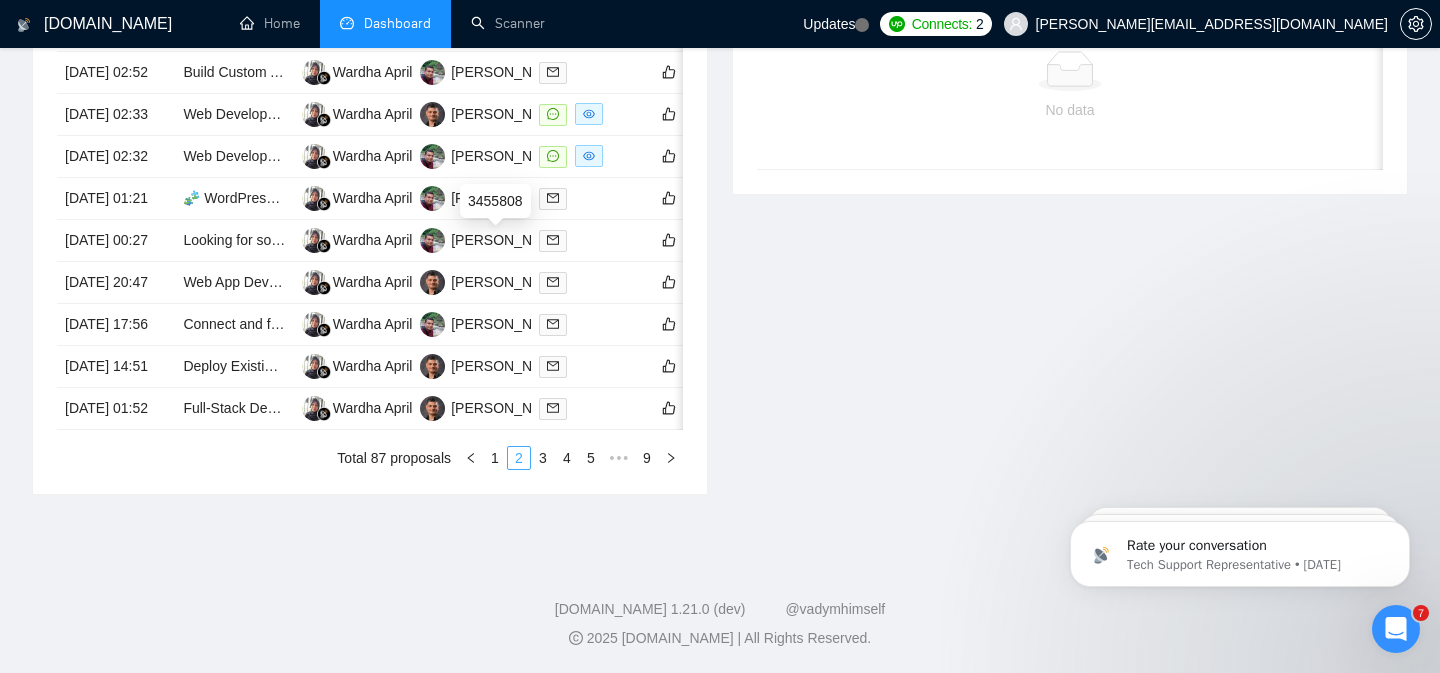 scroll, scrollTop: 1154, scrollLeft: 0, axis: vertical 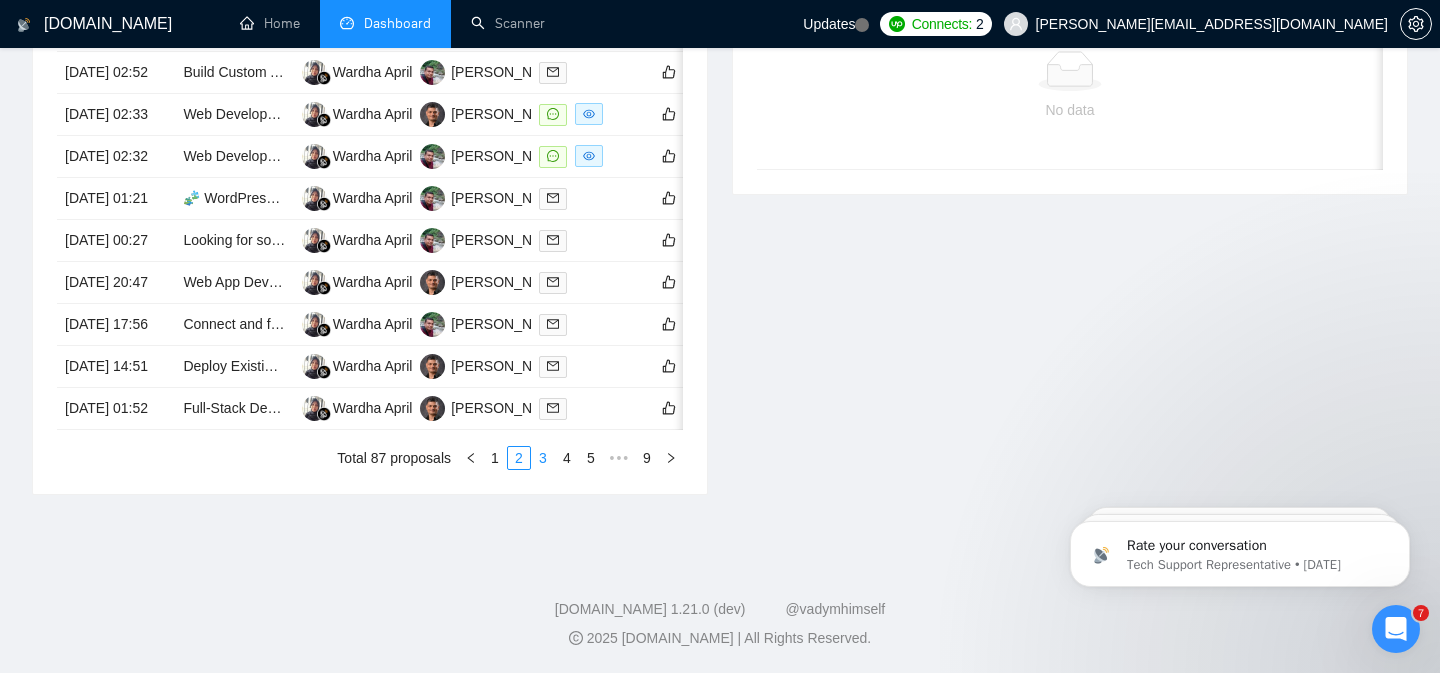 click on "3" at bounding box center [543, 458] 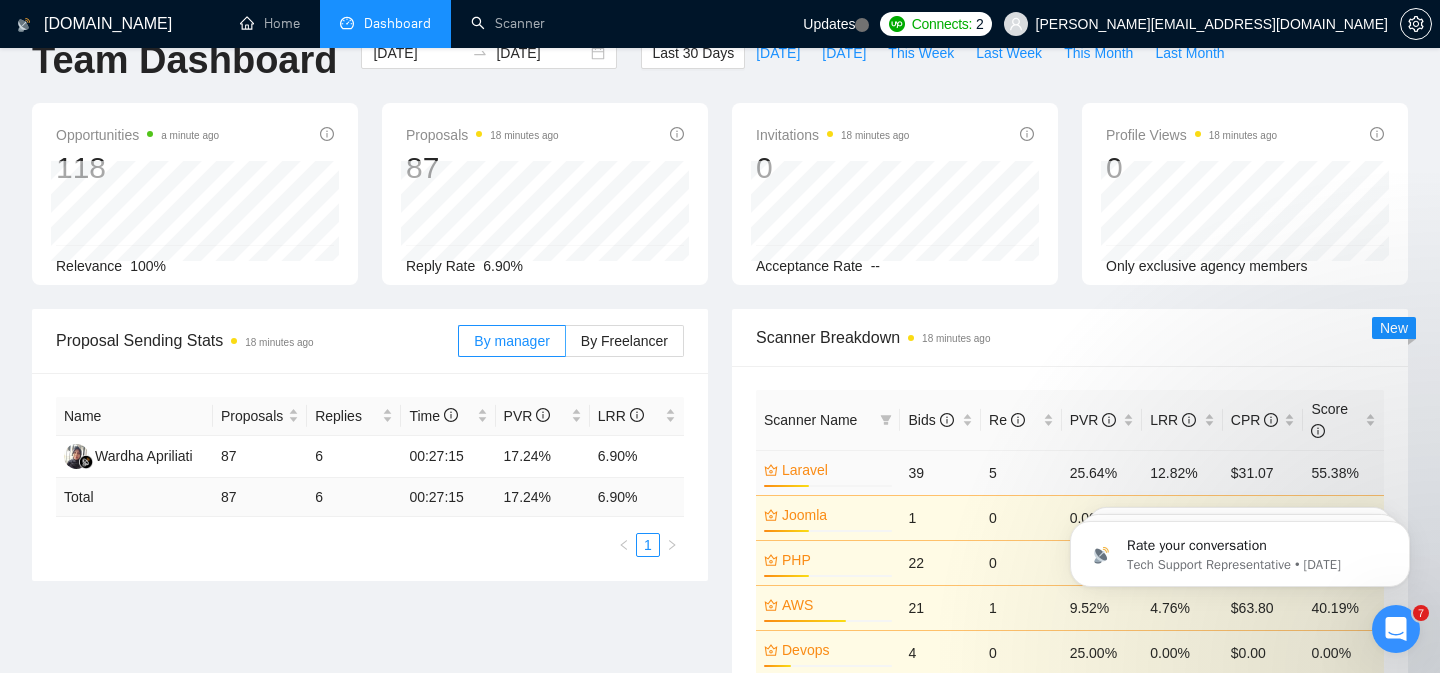 scroll, scrollTop: 0, scrollLeft: 0, axis: both 